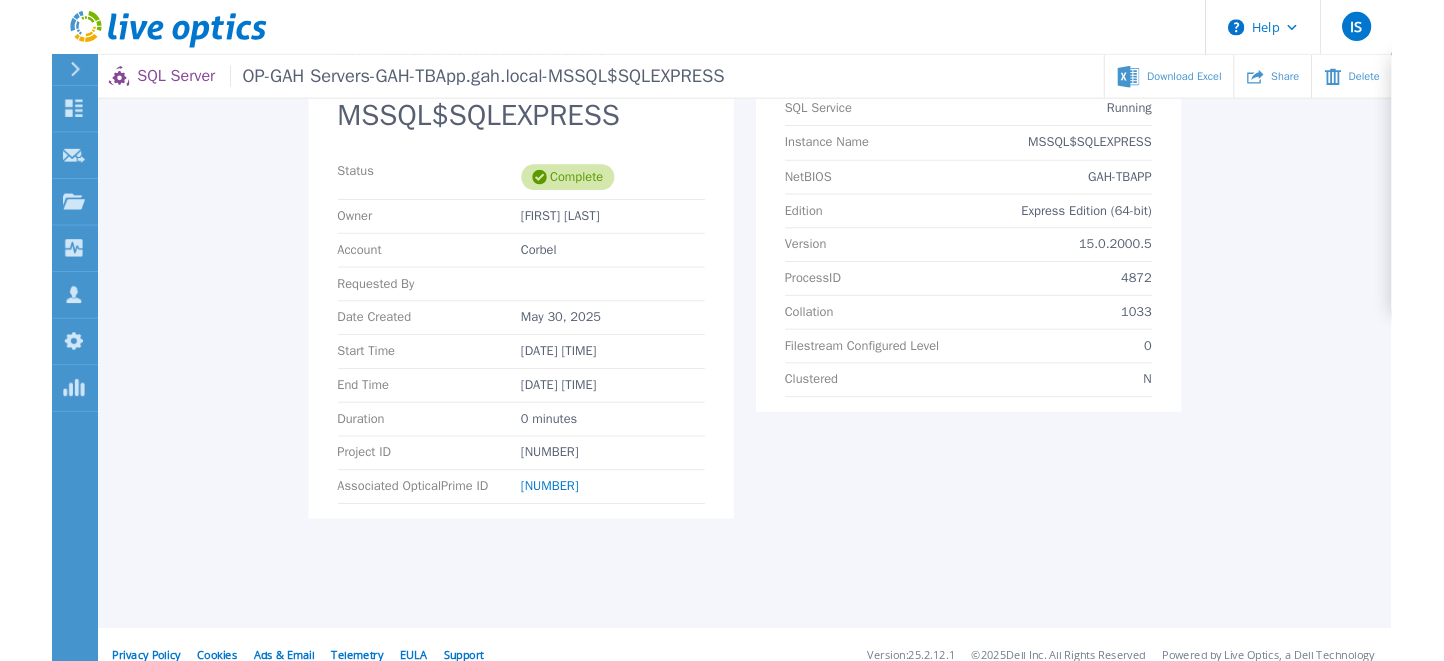 scroll, scrollTop: 0, scrollLeft: 0, axis: both 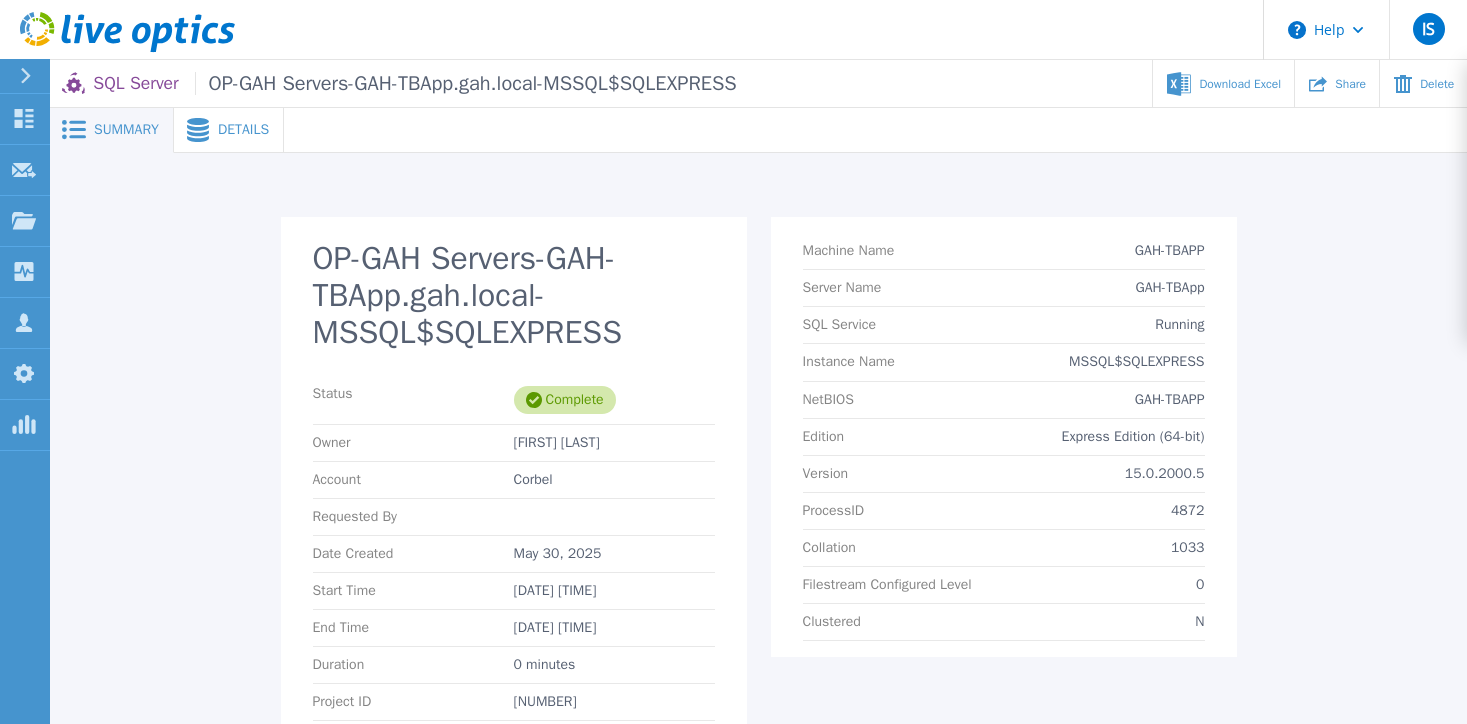 click on "Details" at bounding box center [243, 130] 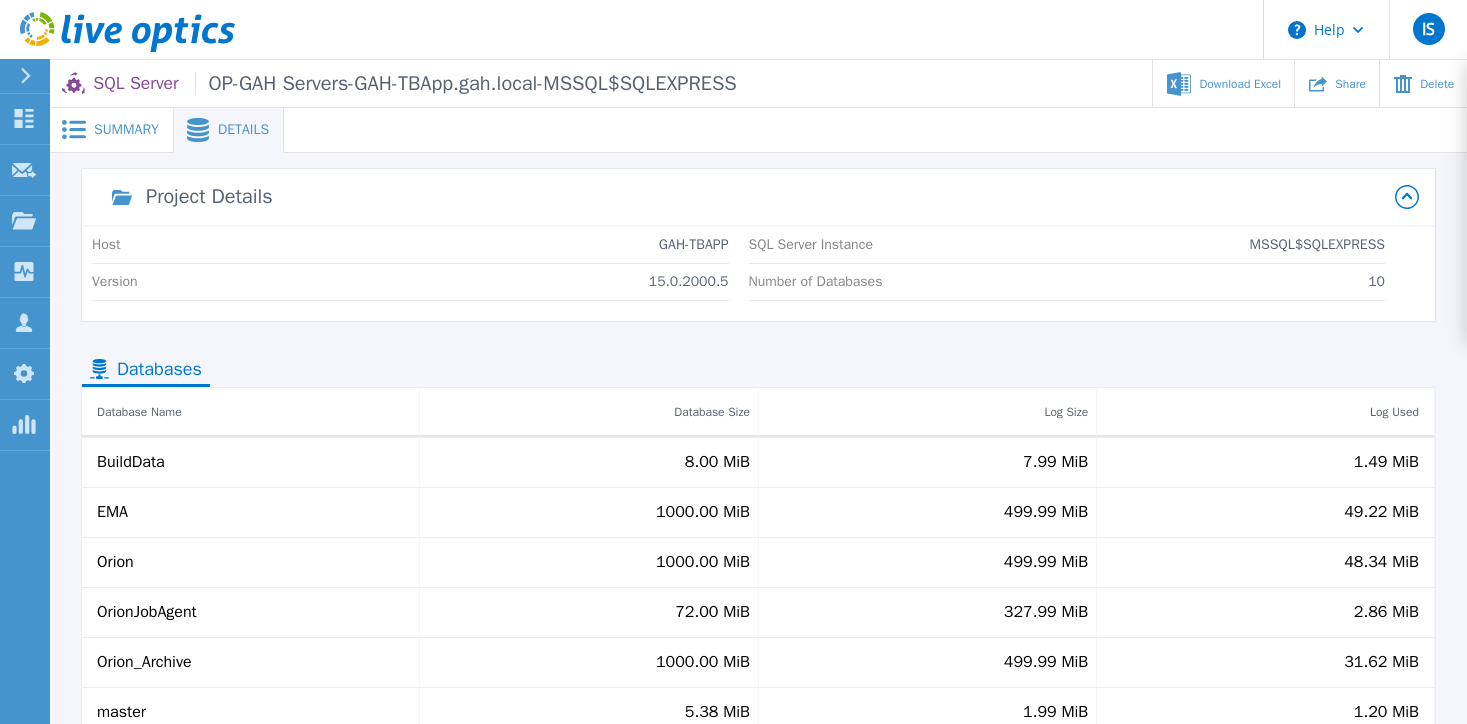 click on "Summary" at bounding box center [126, 130] 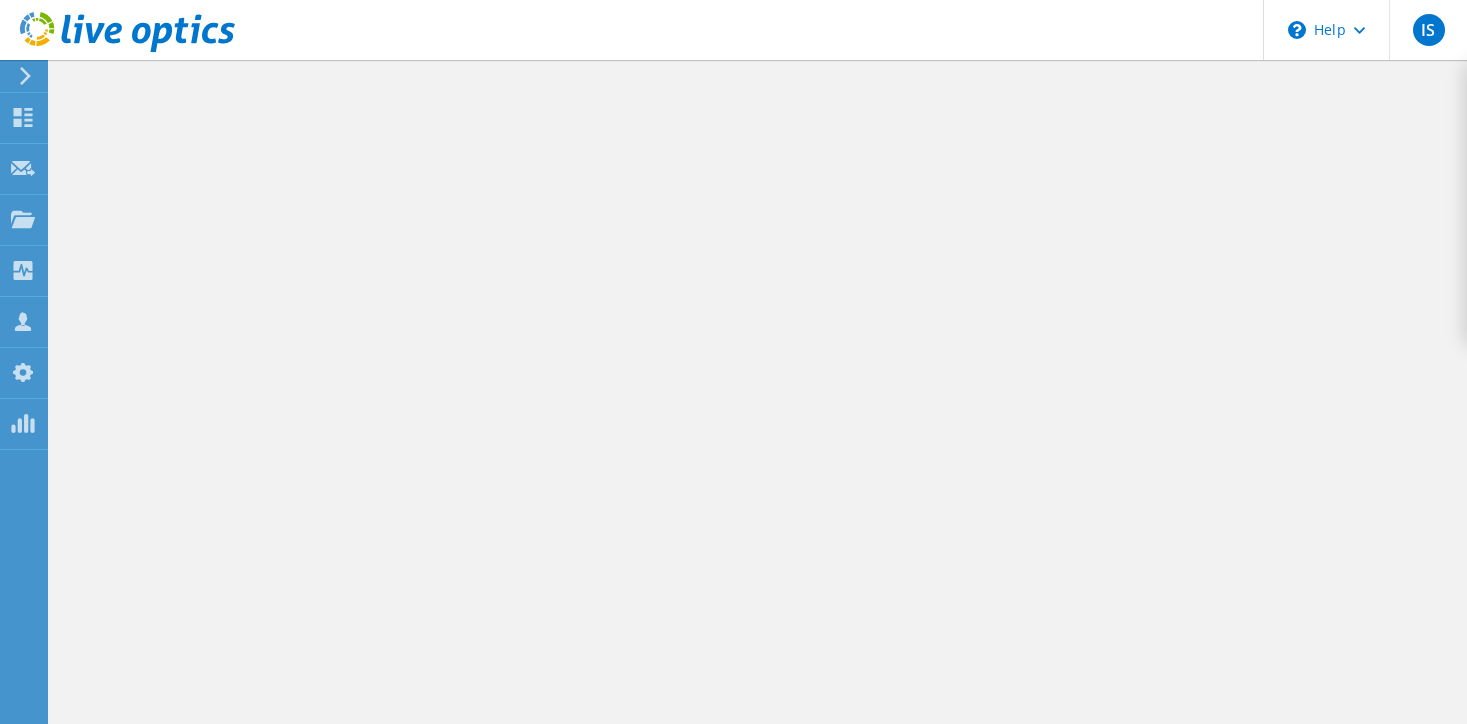 scroll, scrollTop: 0, scrollLeft: 0, axis: both 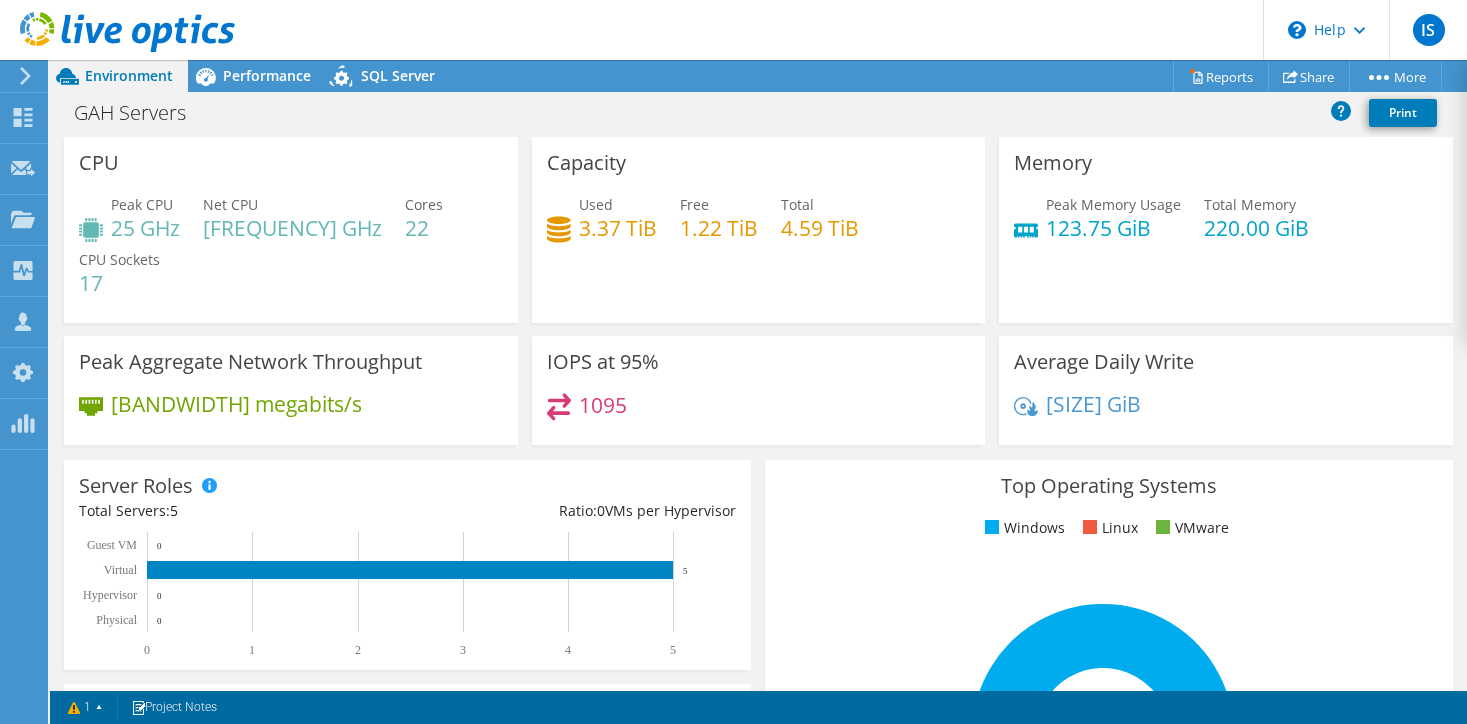 click on "IS
OEM Team Member
Ian Smith
ismith@scalecomputing.com
Scale
My Profile
Log Out
\n
Help
Explore Helpful Articles
Contact Support" at bounding box center [733, 30] 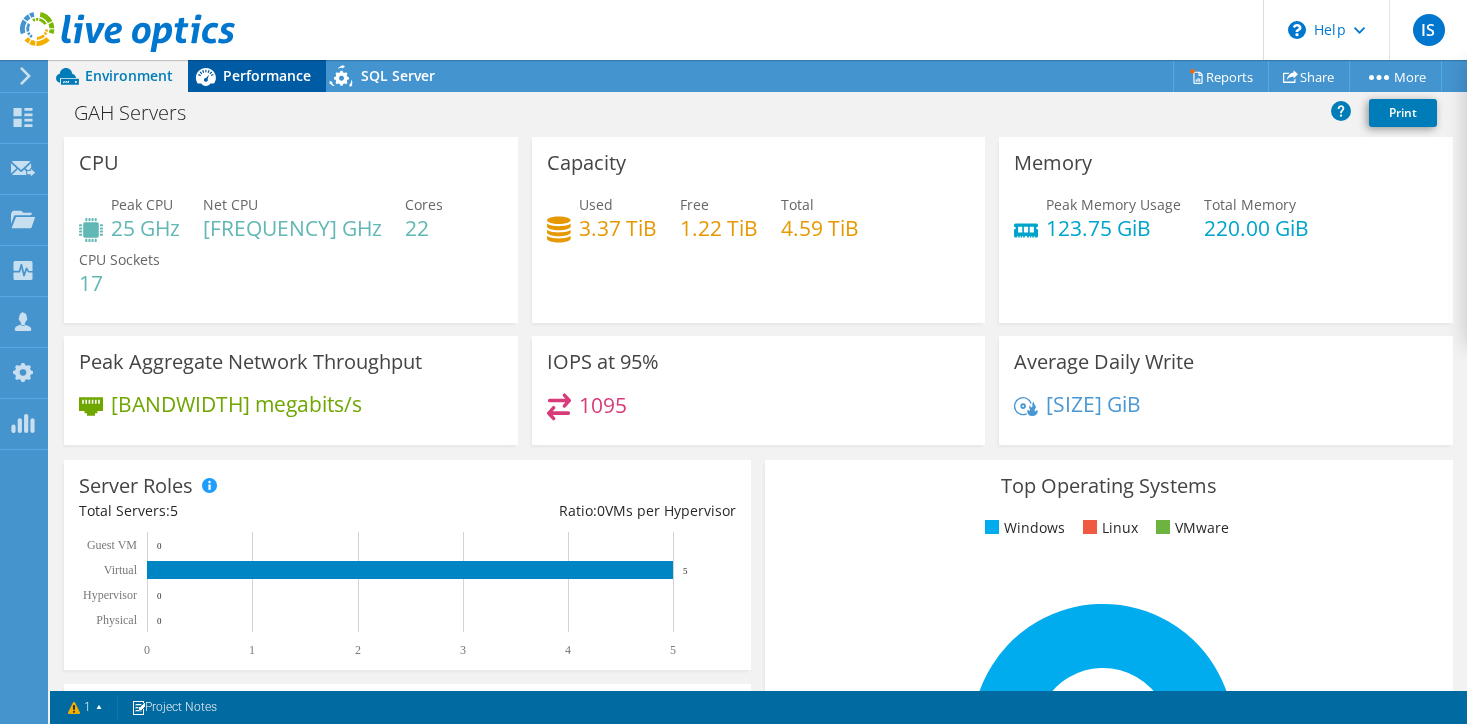 click on "Performance" at bounding box center [267, 75] 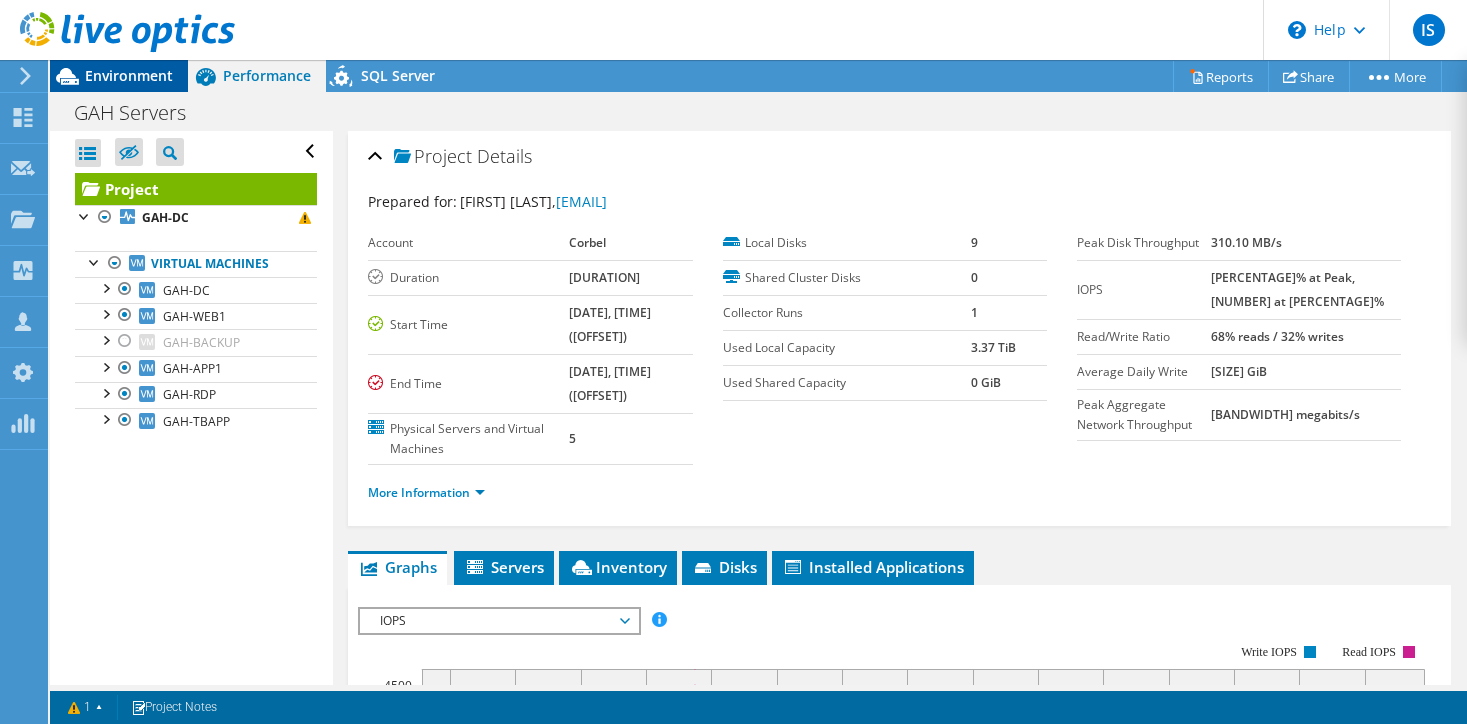 click on "Environment" at bounding box center (129, 75) 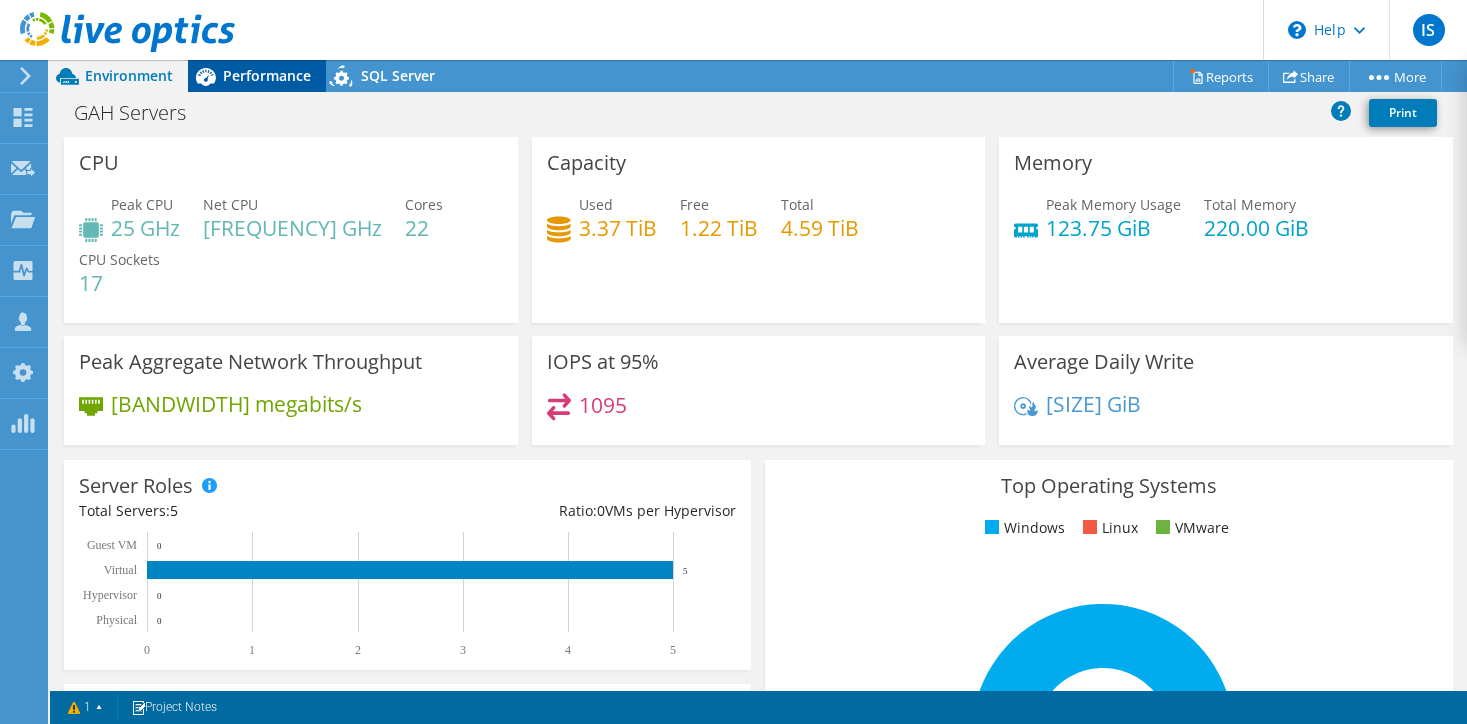 click on "Performance" at bounding box center [267, 75] 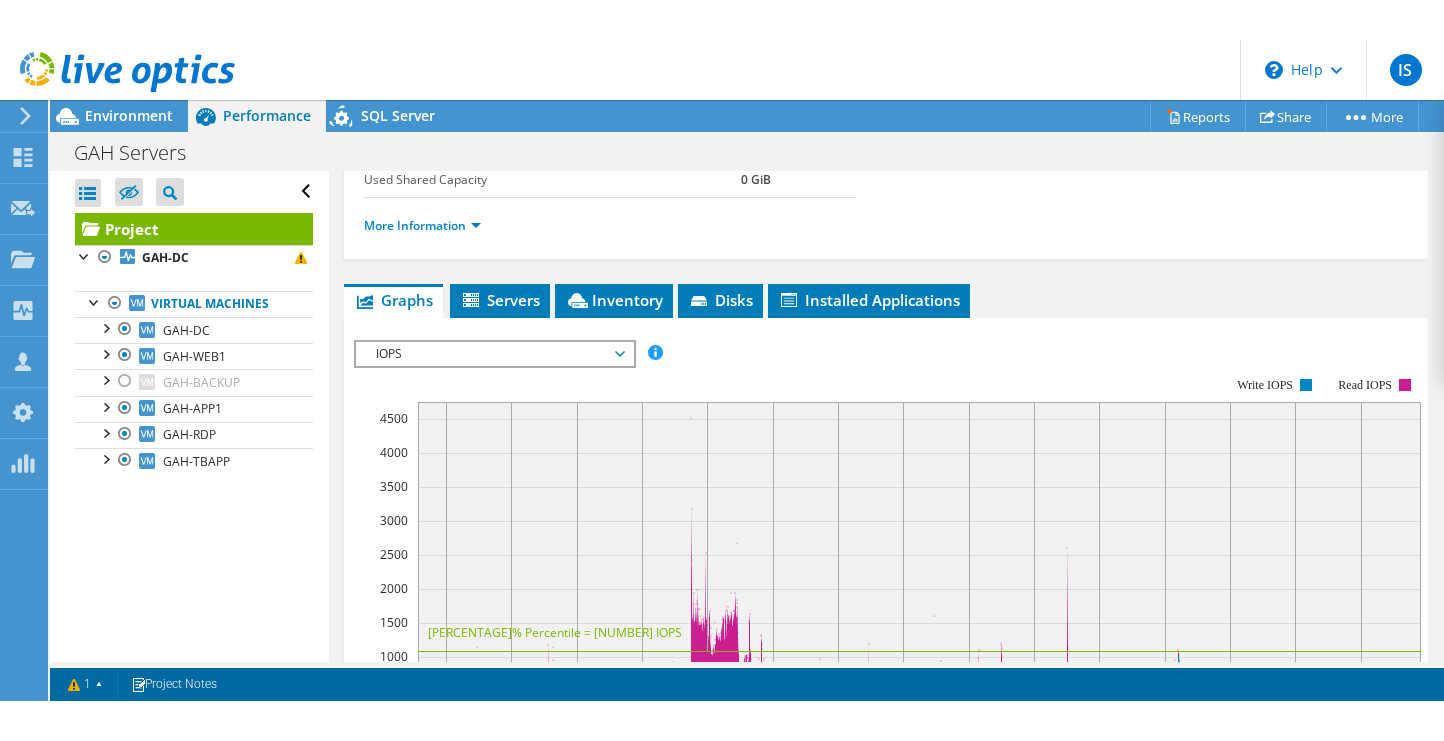 scroll, scrollTop: 529, scrollLeft: 0, axis: vertical 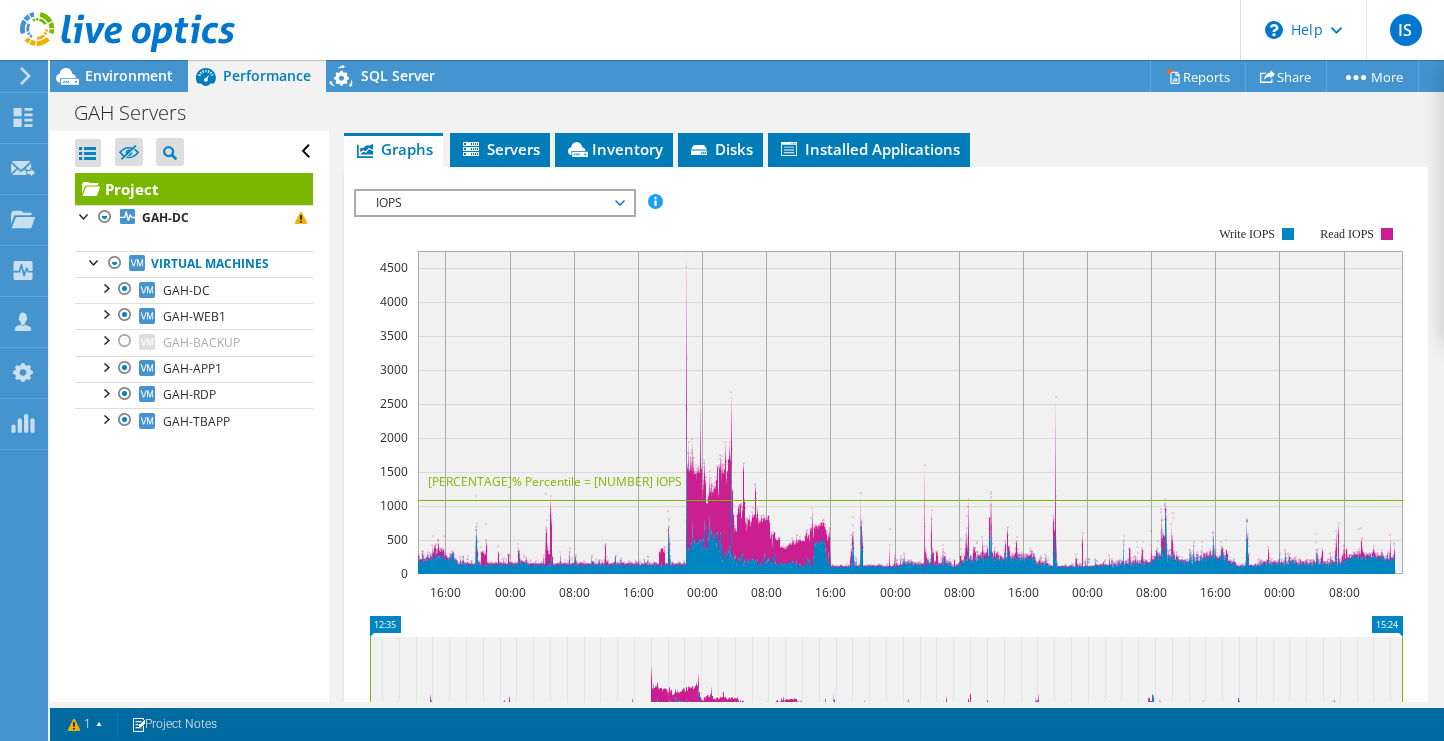 click at bounding box center [117, 33] 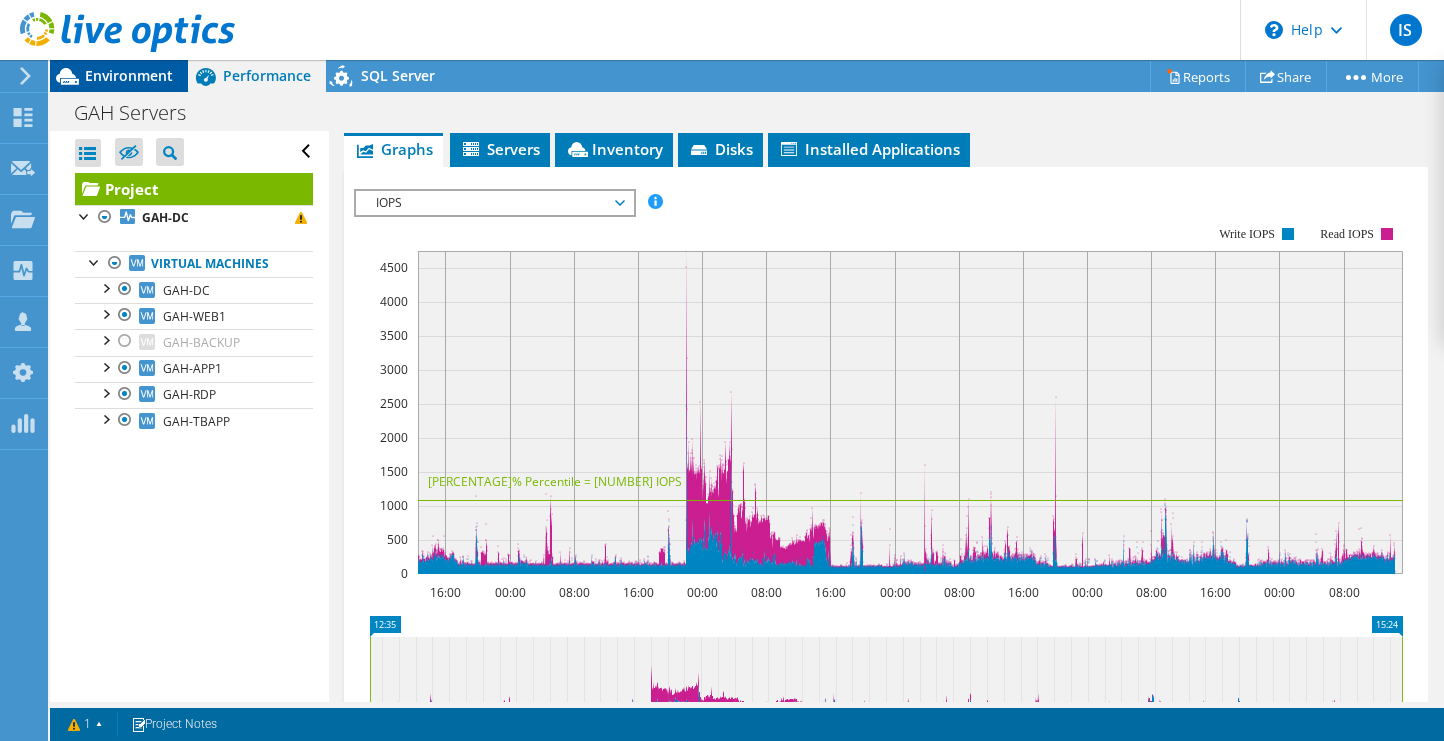click on "Environment" at bounding box center (129, 75) 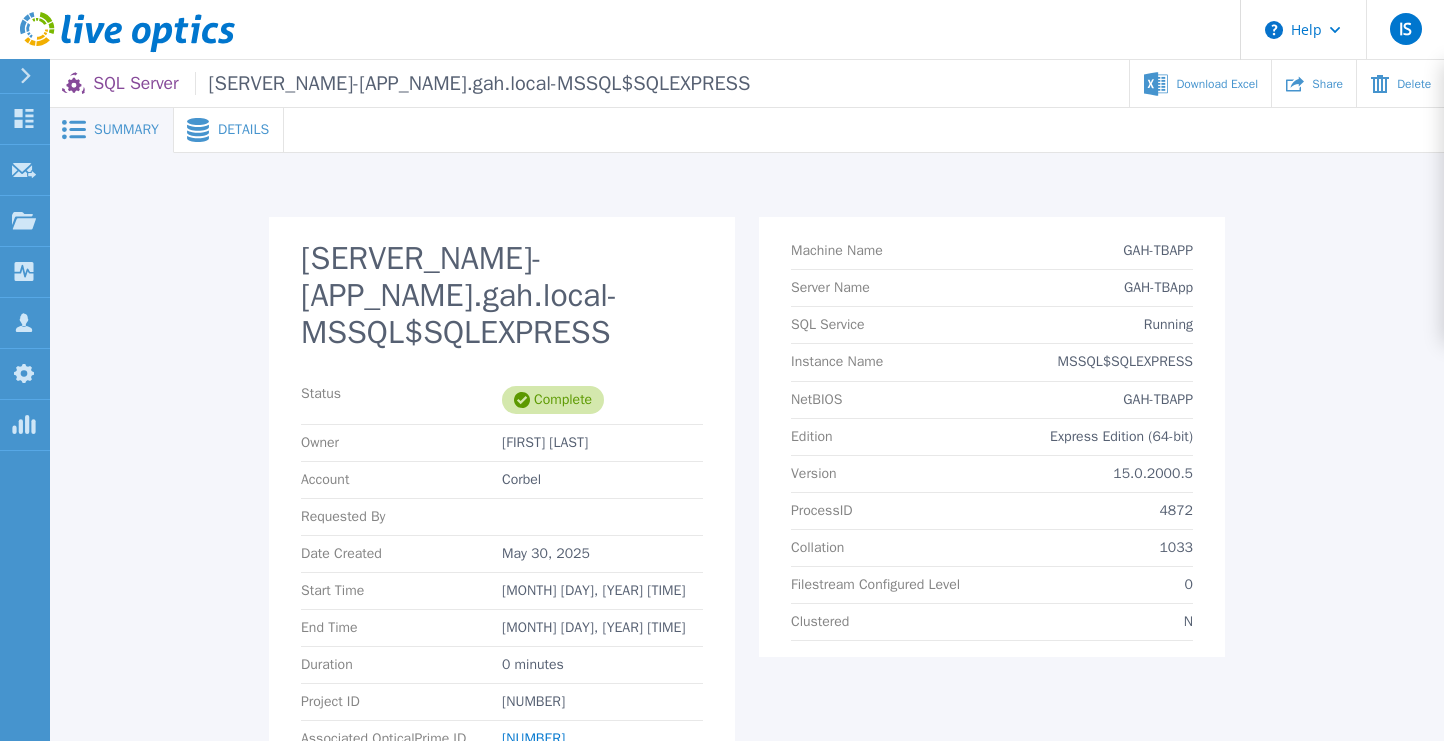 scroll, scrollTop: 0, scrollLeft: 0, axis: both 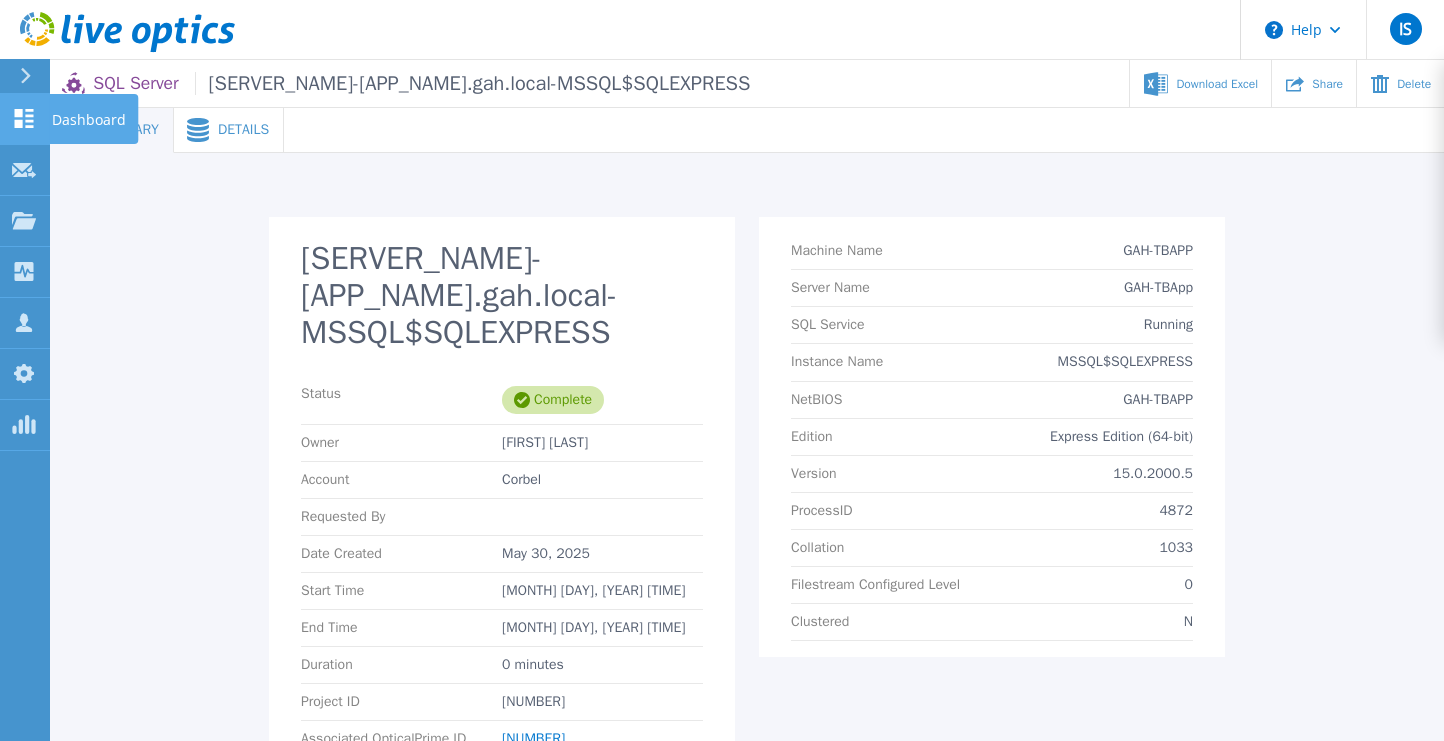 click on "Dashboard" at bounding box center (89, 120) 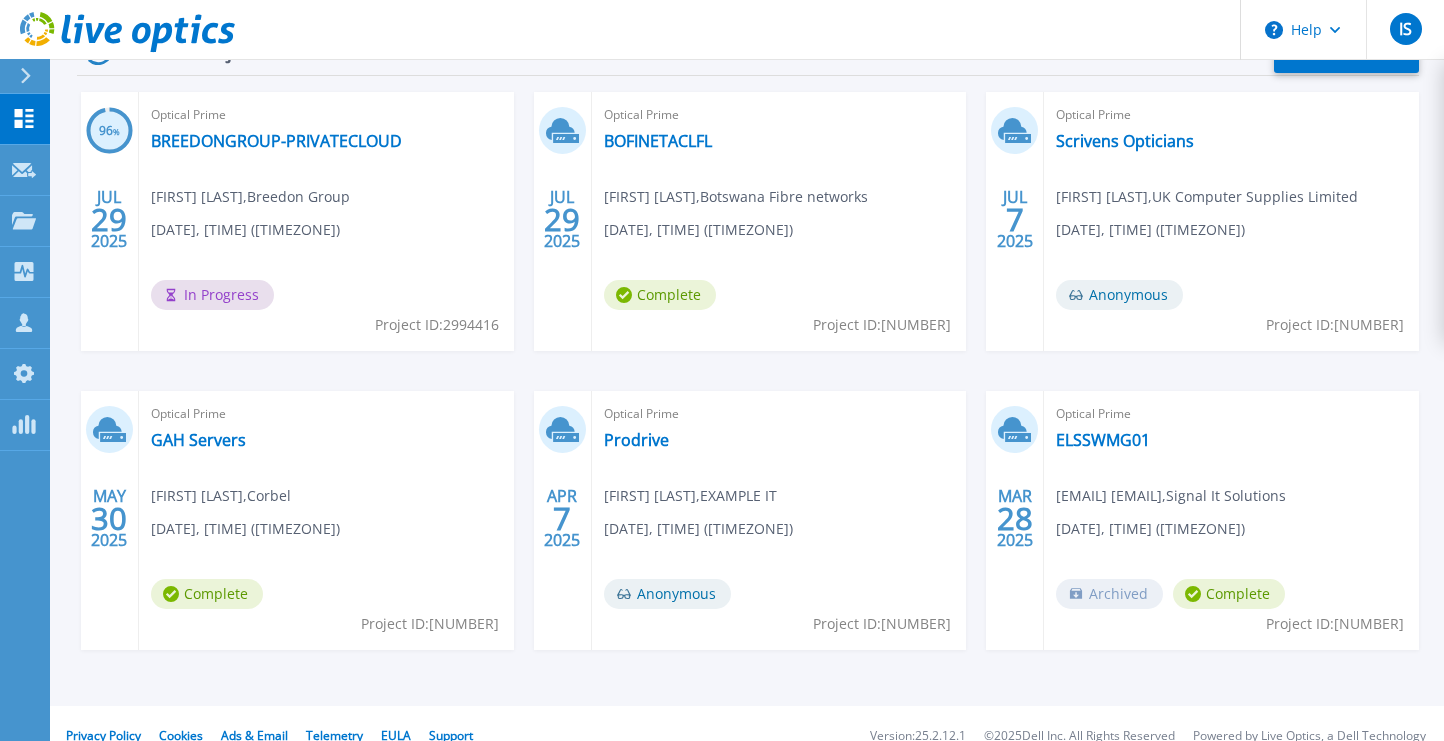 scroll, scrollTop: 333, scrollLeft: 0, axis: vertical 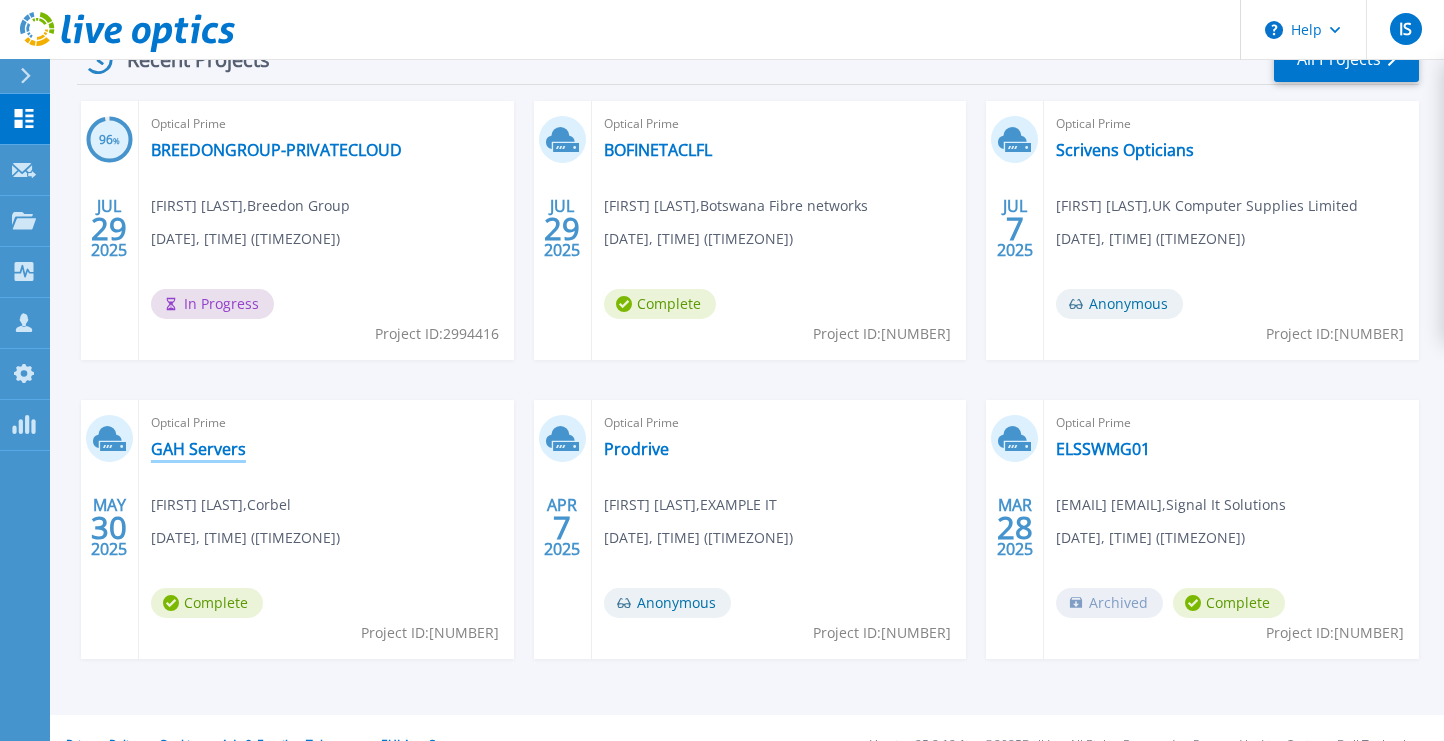 click on "GAH Servers" at bounding box center [198, 449] 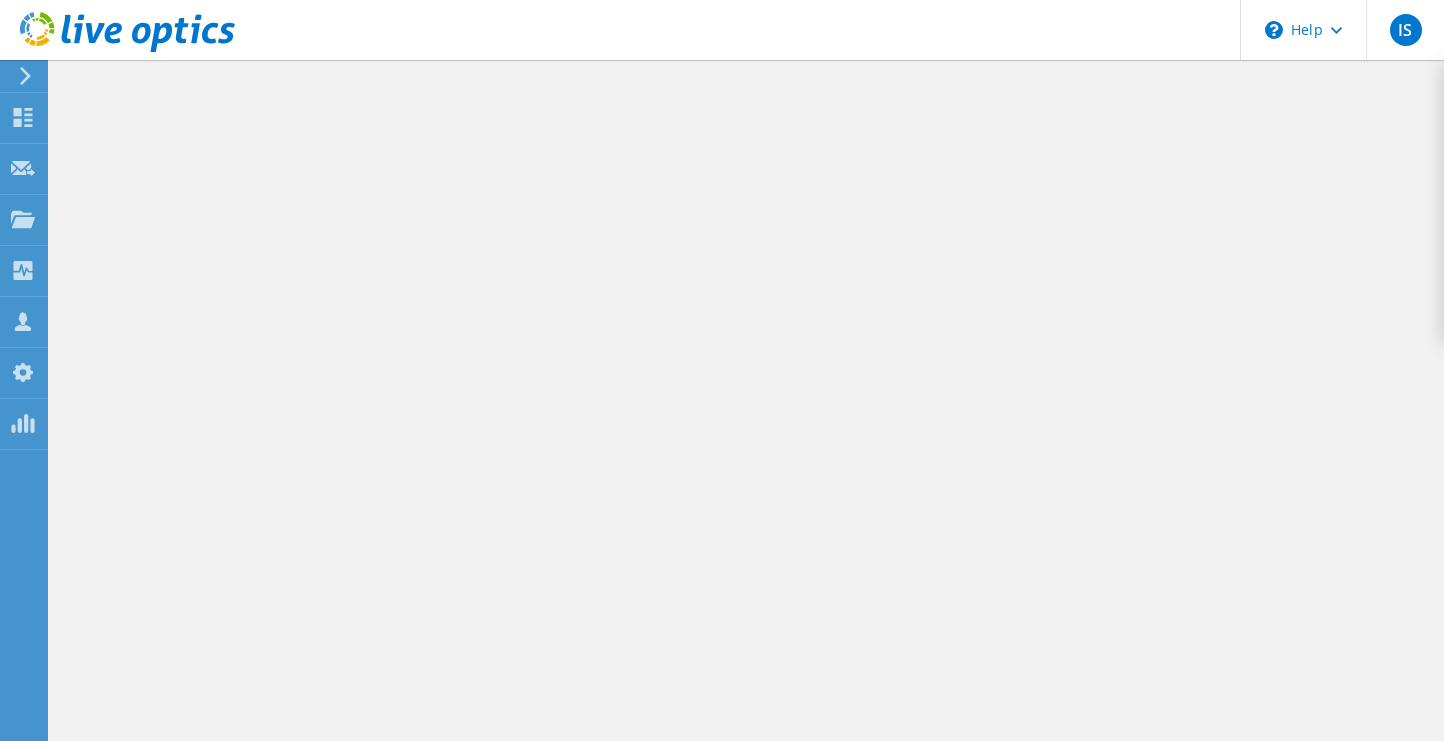 scroll, scrollTop: 0, scrollLeft: 0, axis: both 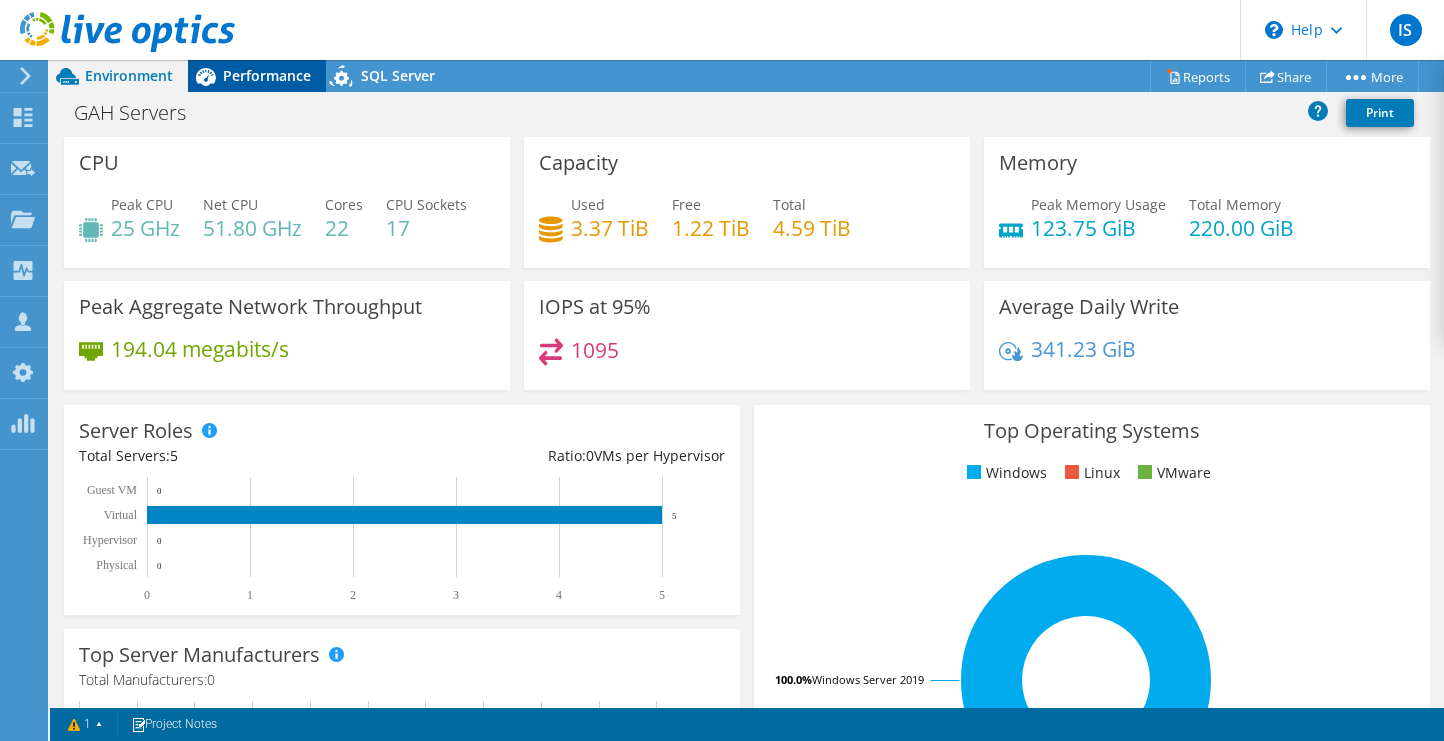 click on "Performance" at bounding box center (257, 76) 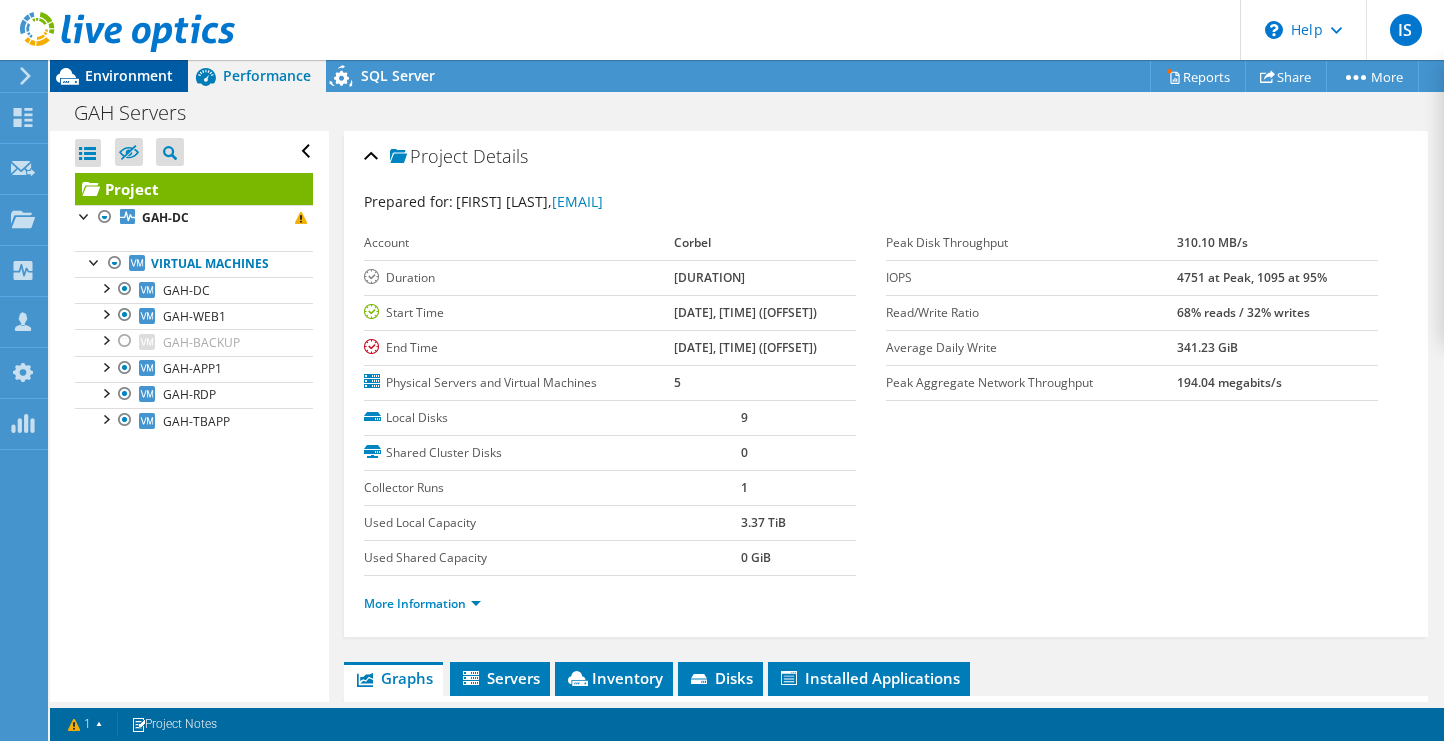 click on "Environment" at bounding box center (129, 75) 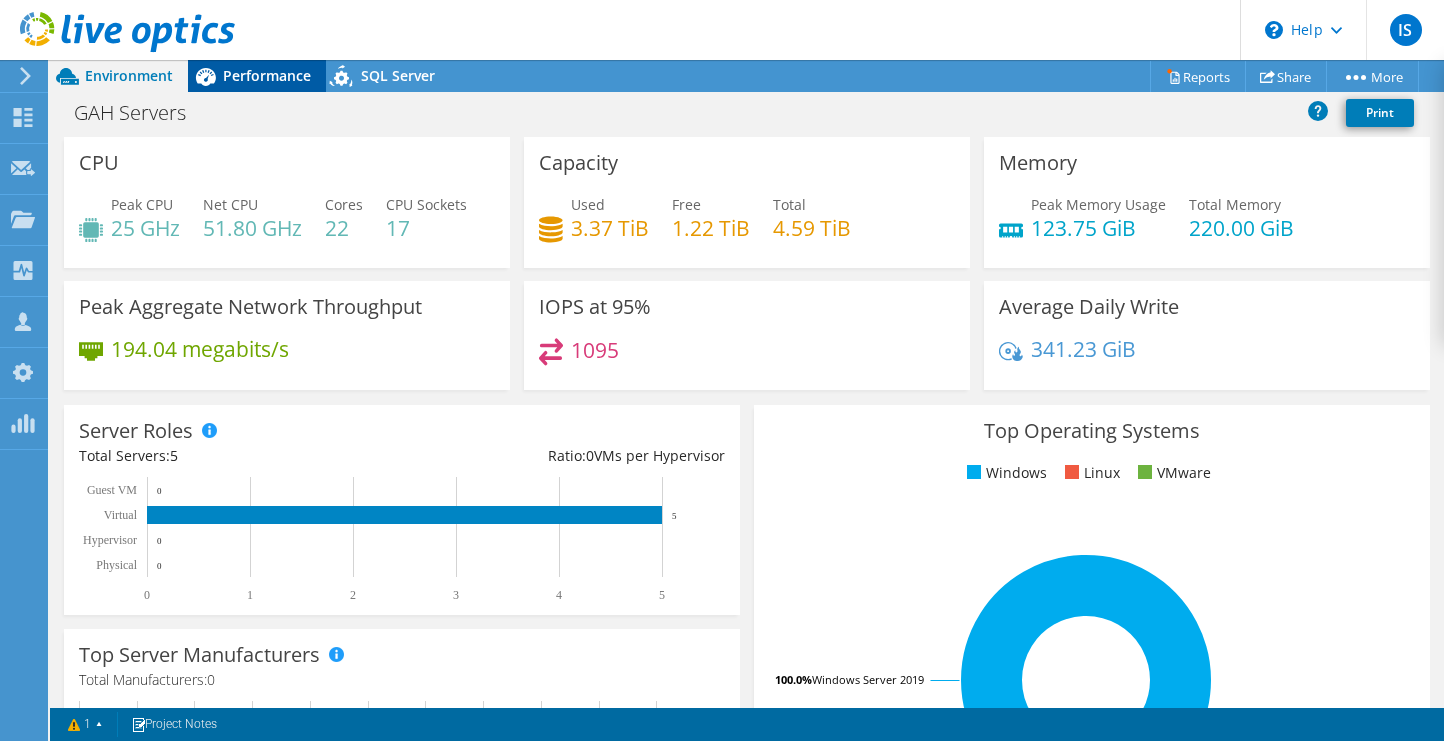 click on "Performance" at bounding box center [267, 75] 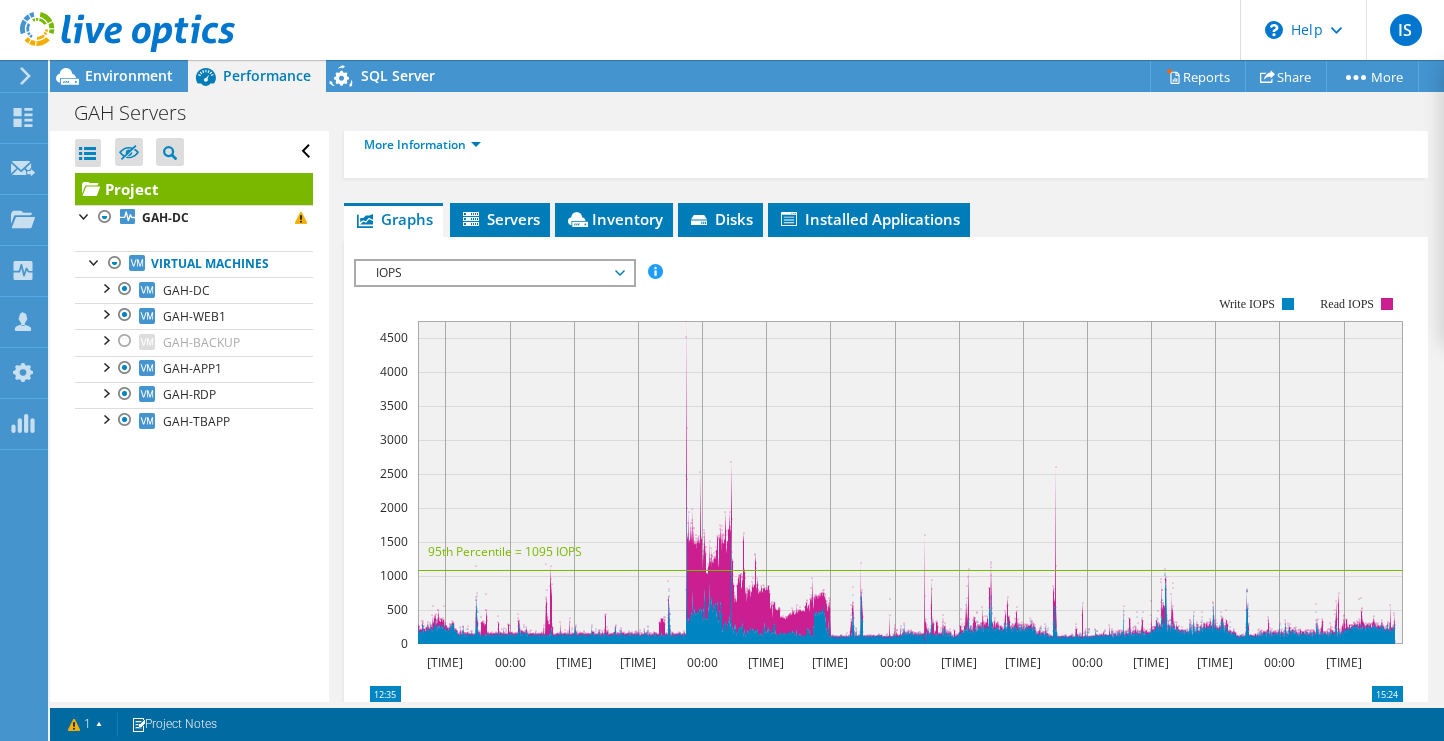 scroll, scrollTop: 460, scrollLeft: 0, axis: vertical 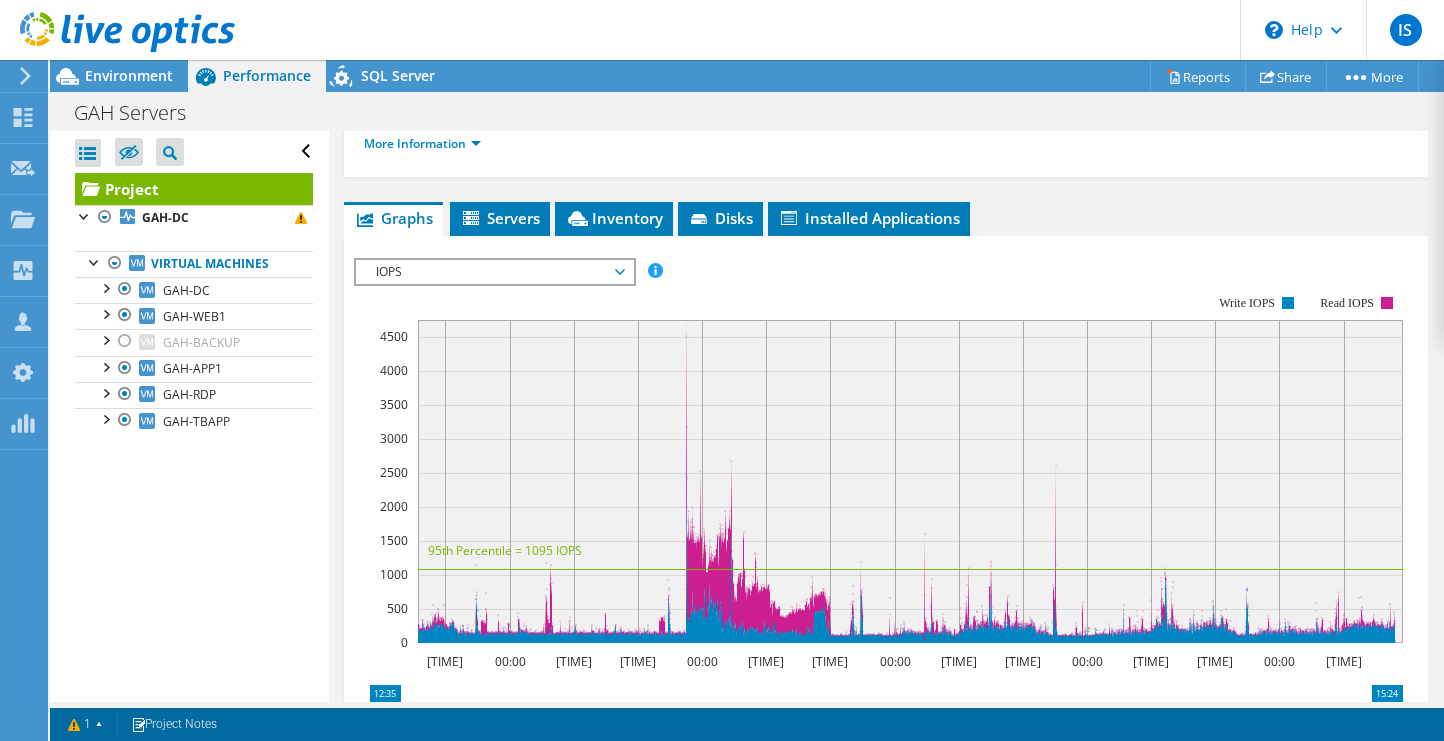 click on "IOPS" at bounding box center (494, 272) 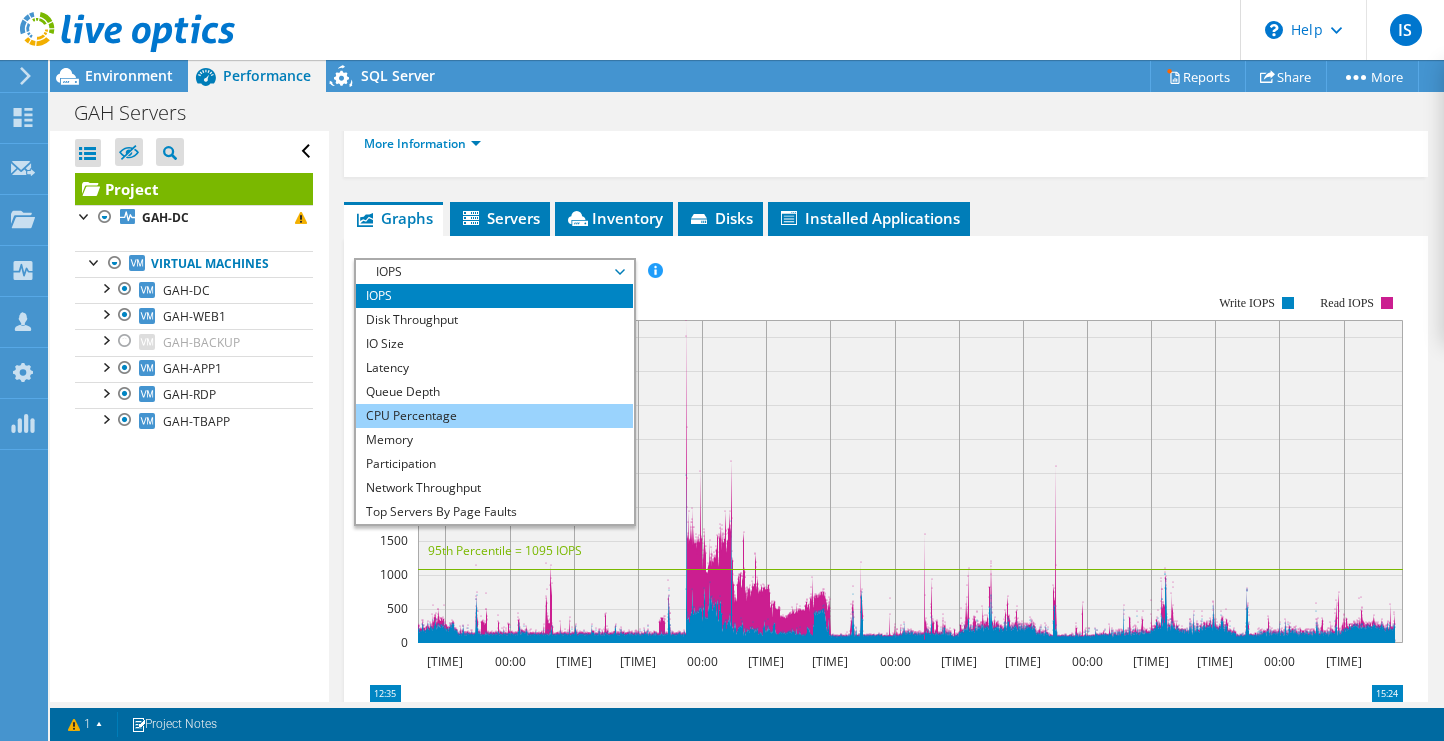 click on "CPU Percentage" at bounding box center (494, 416) 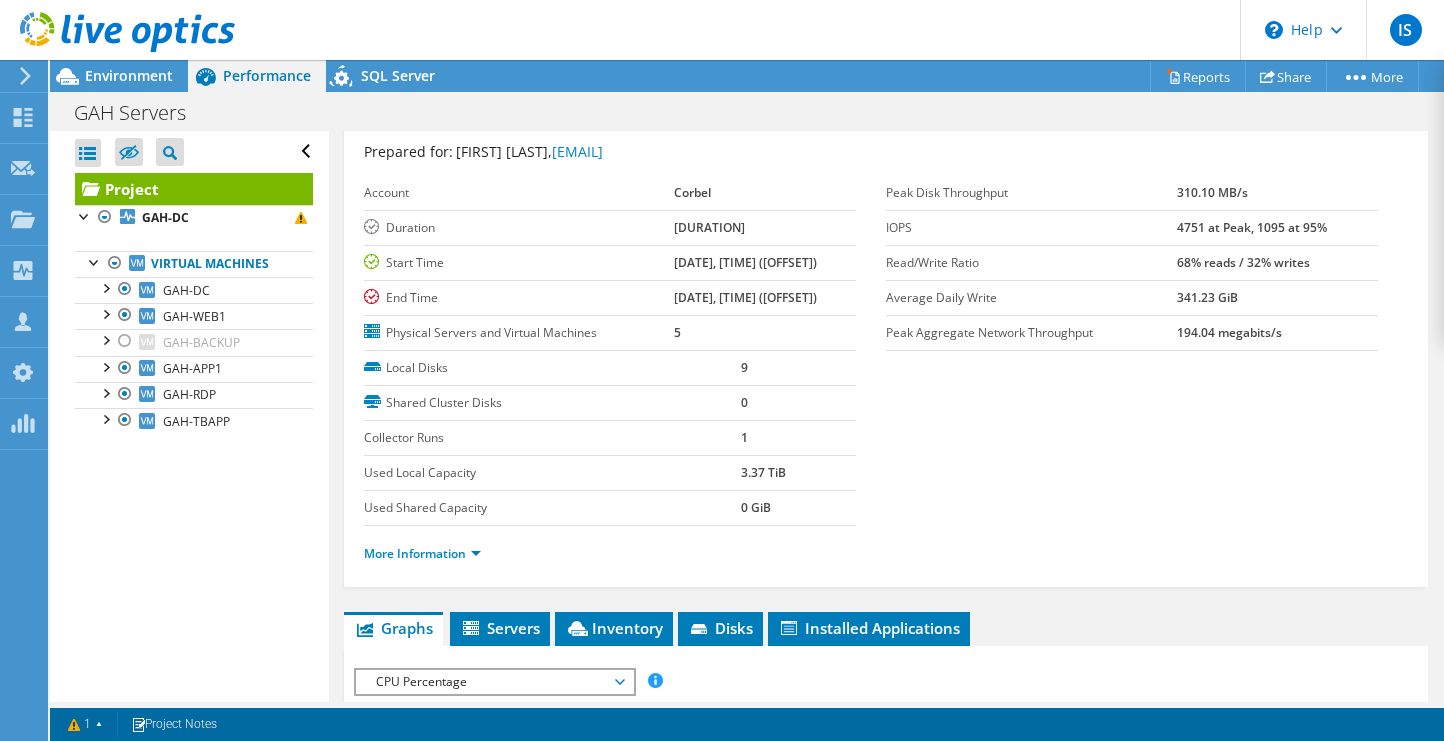 scroll, scrollTop: 0, scrollLeft: 0, axis: both 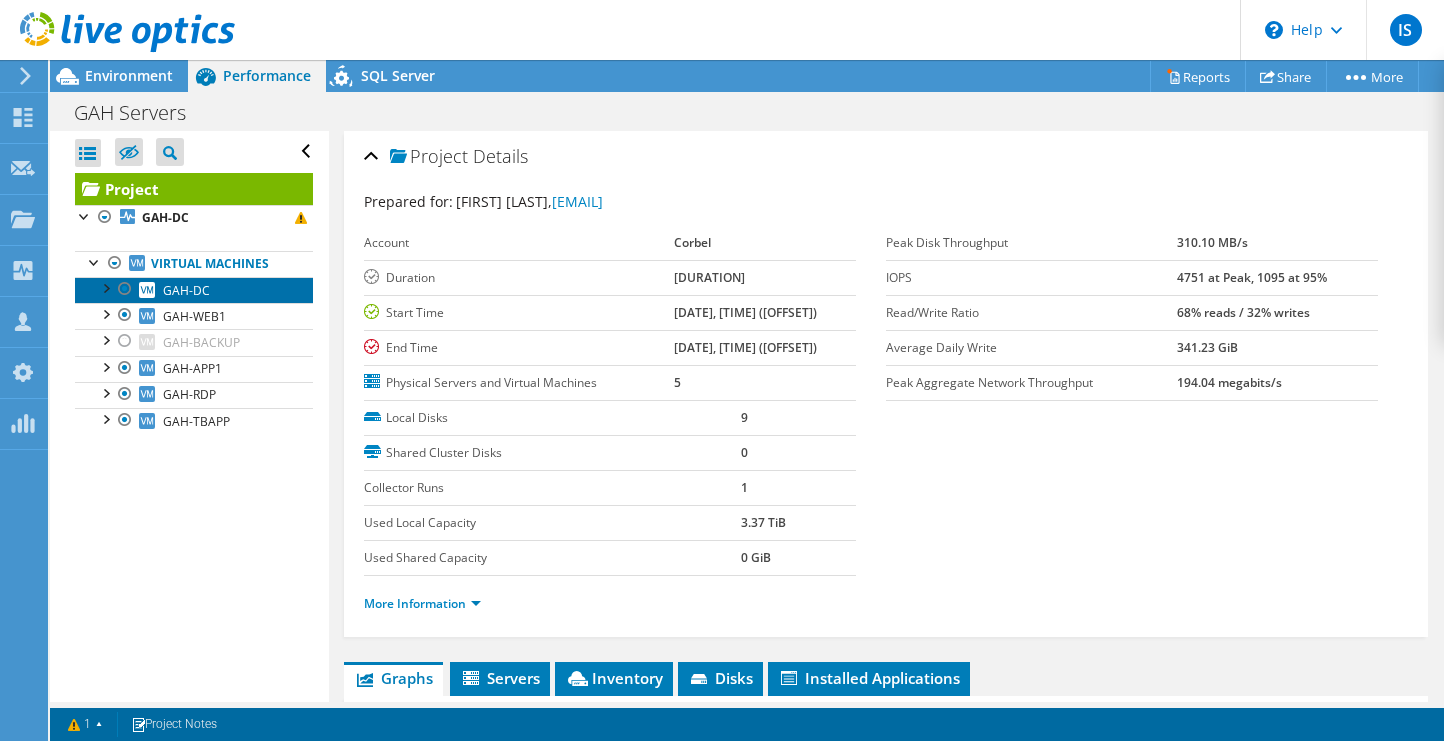 click on "GAH-DC" at bounding box center (194, 290) 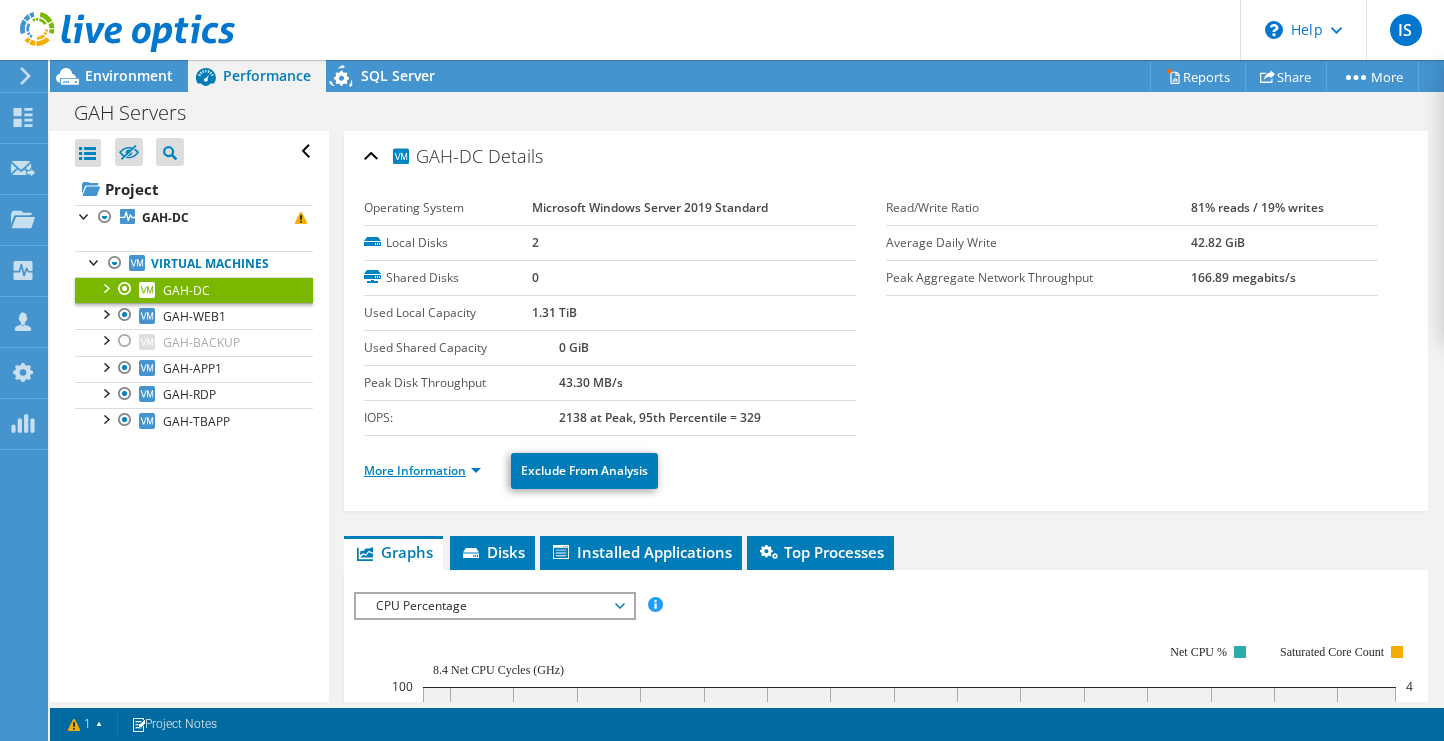 click on "More Information" at bounding box center [422, 470] 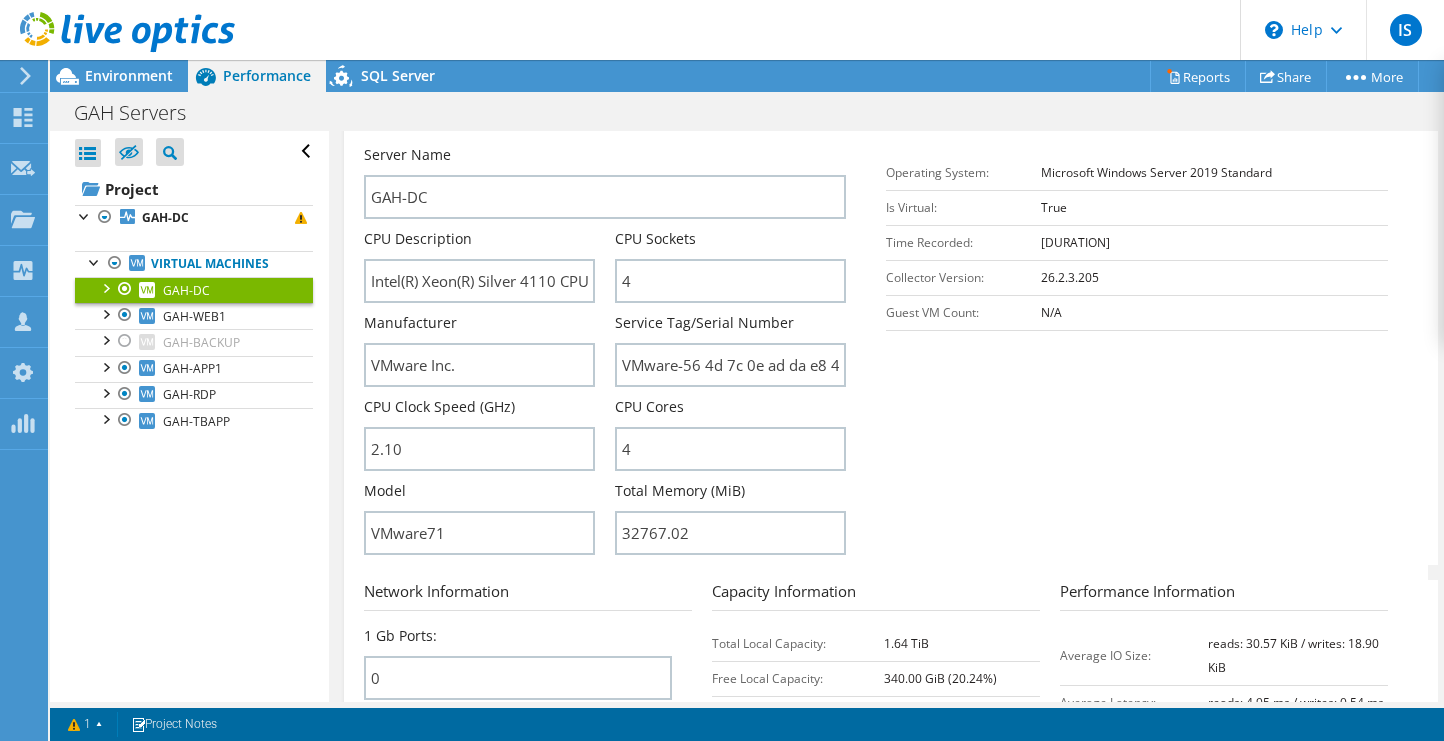 scroll, scrollTop: 456, scrollLeft: 0, axis: vertical 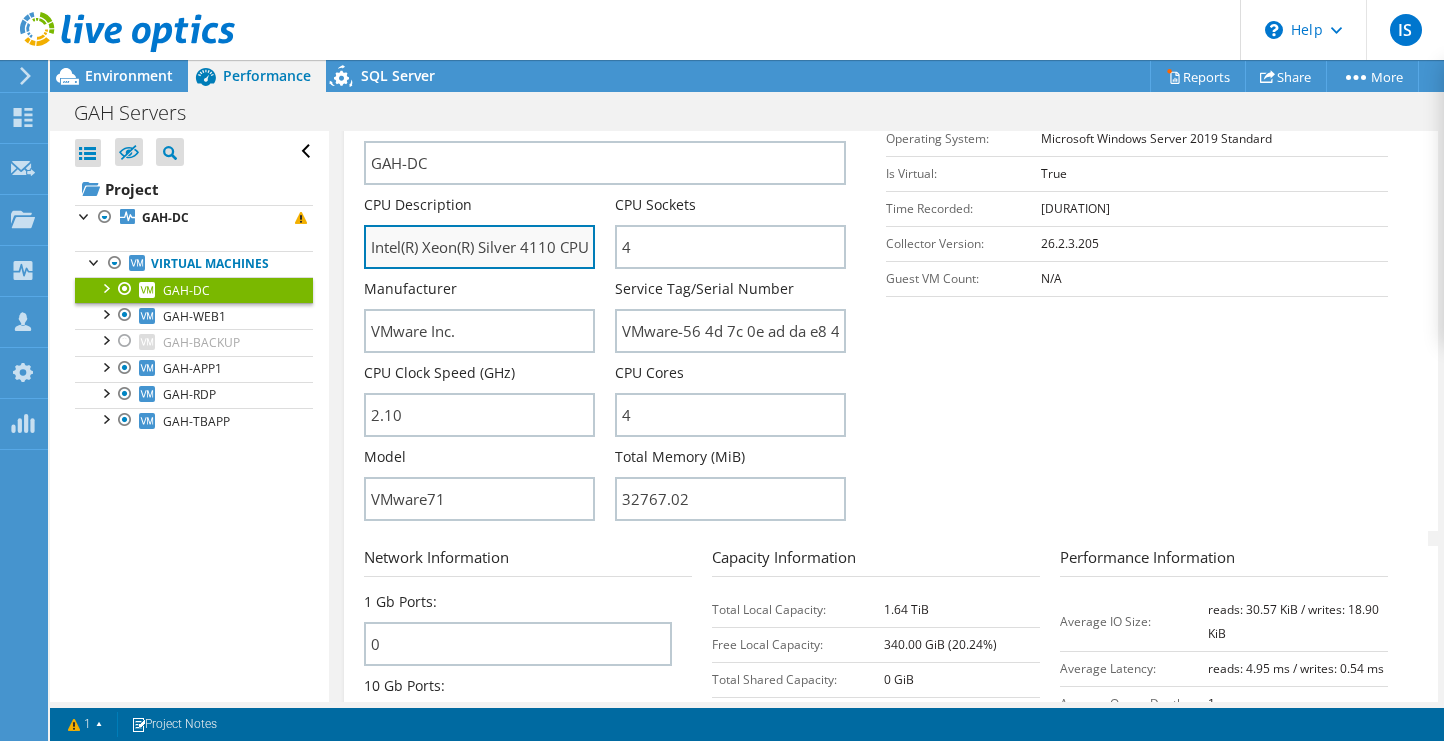 click on "Intel(R) Xeon(R) Silver 4110 CPU @ 2.10GHz" at bounding box center [479, 247] 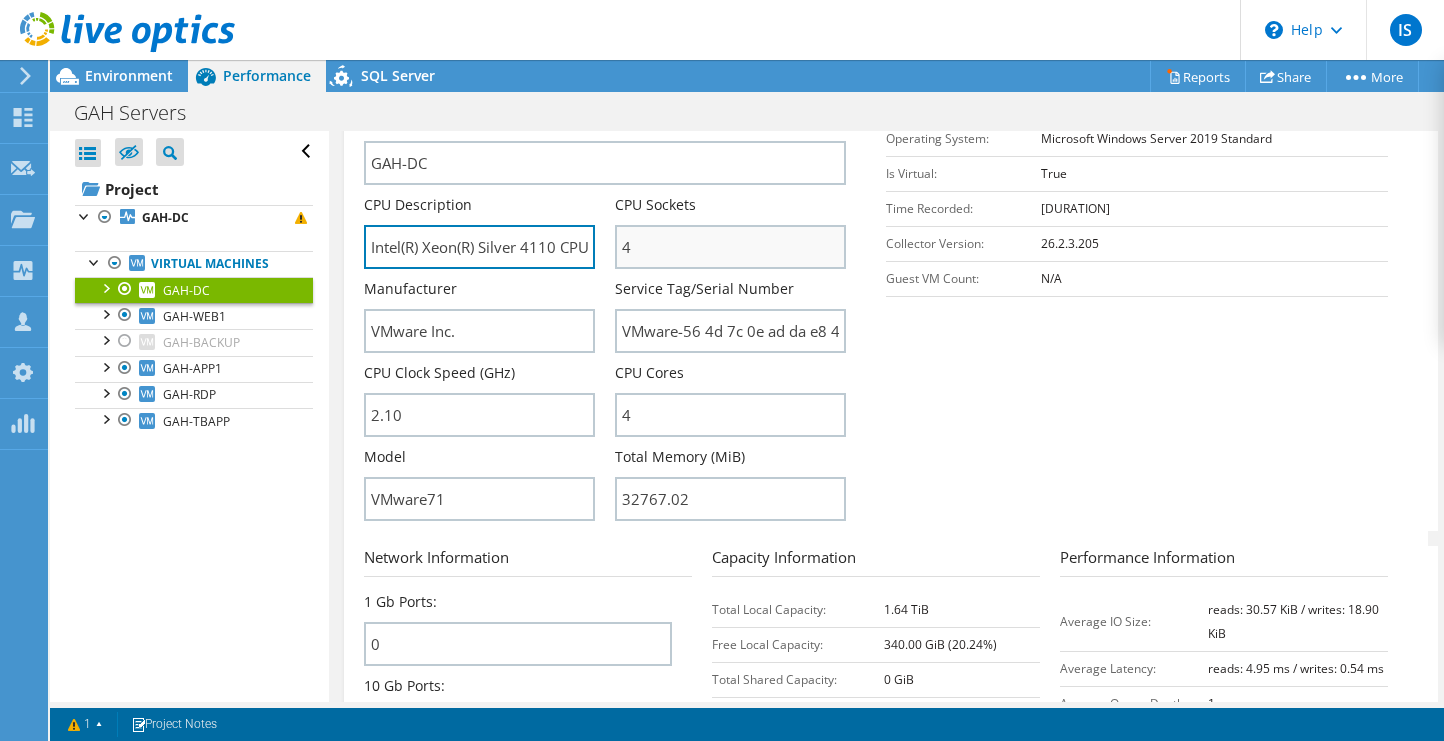 scroll, scrollTop: 0, scrollLeft: 82, axis: horizontal 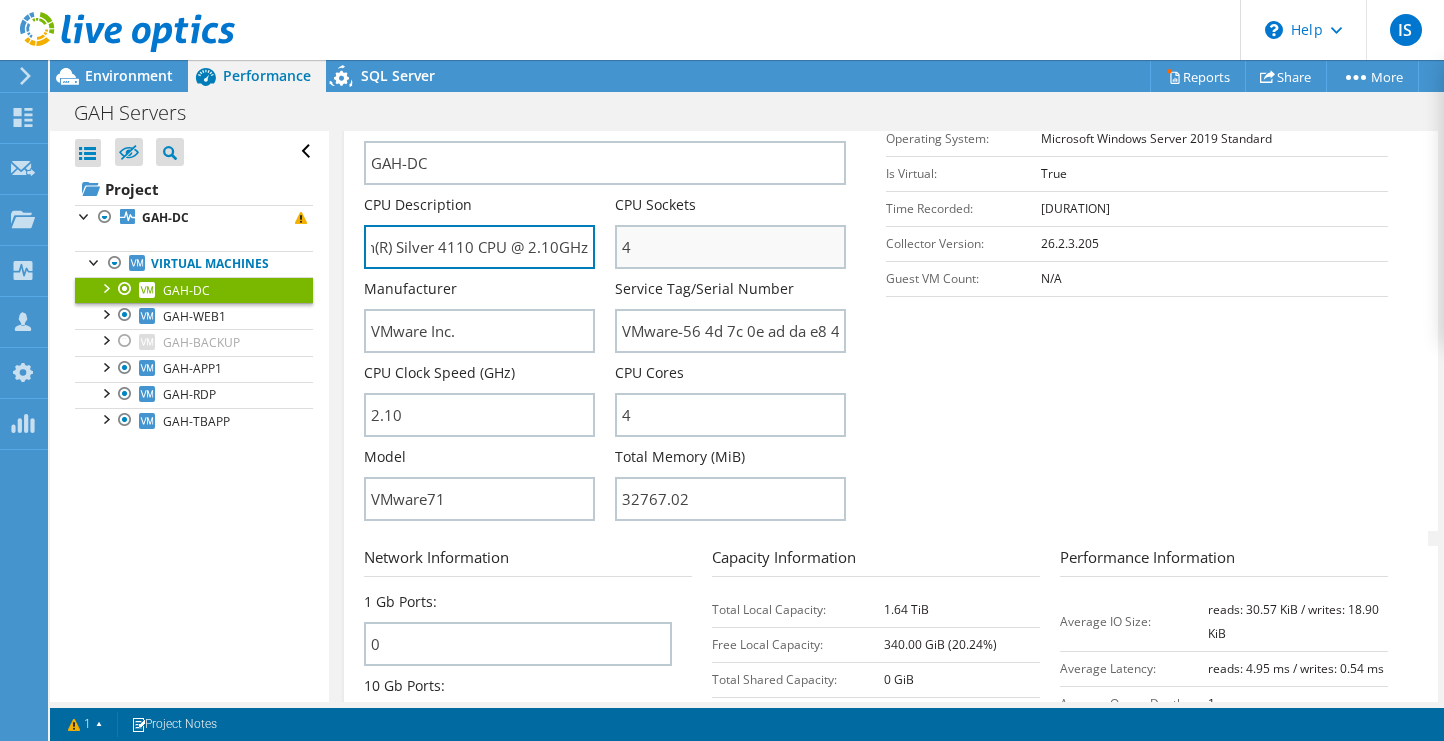drag, startPoint x: 474, startPoint y: 250, endPoint x: 641, endPoint y: 262, distance: 167.43059 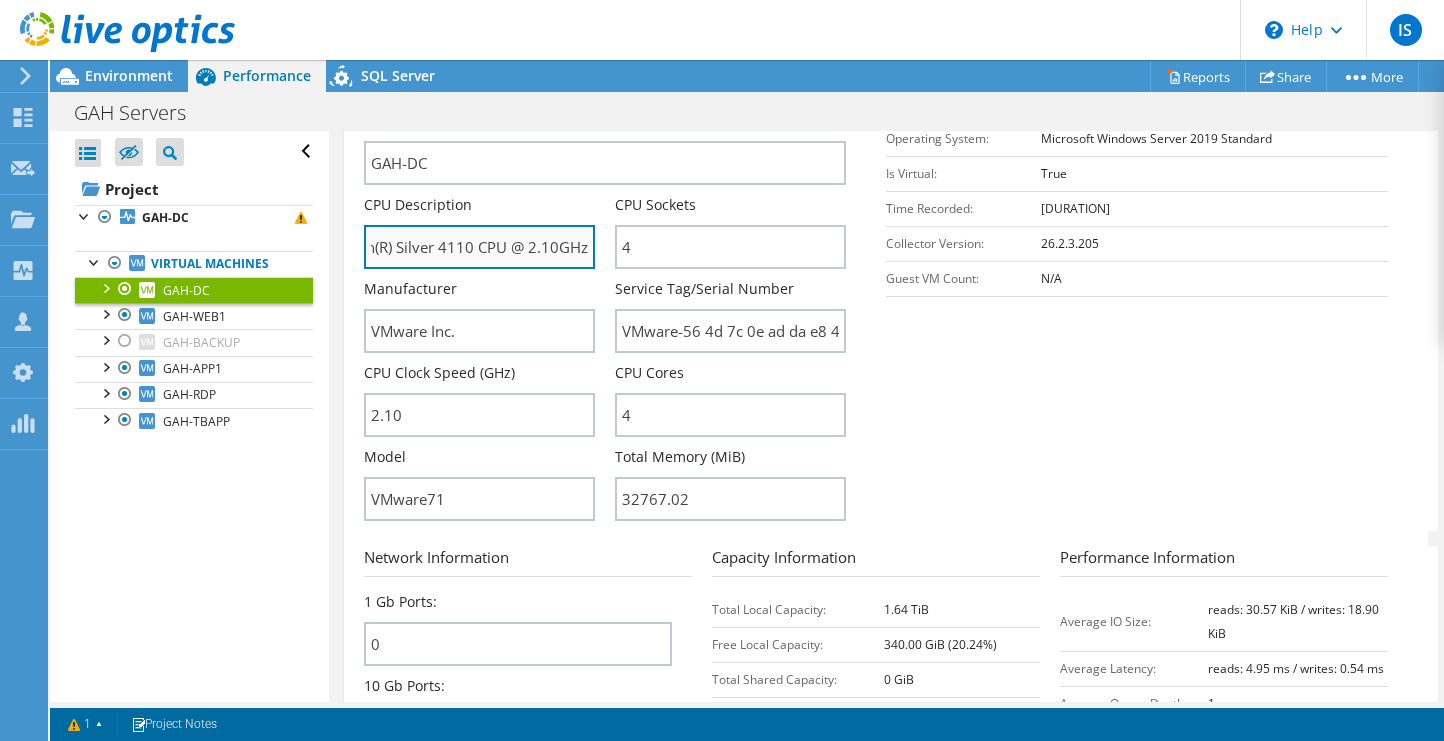 click on "Intel(R) Xeon(R) Silver 4110 CPU @ 2.10GHz" at bounding box center (479, 247) 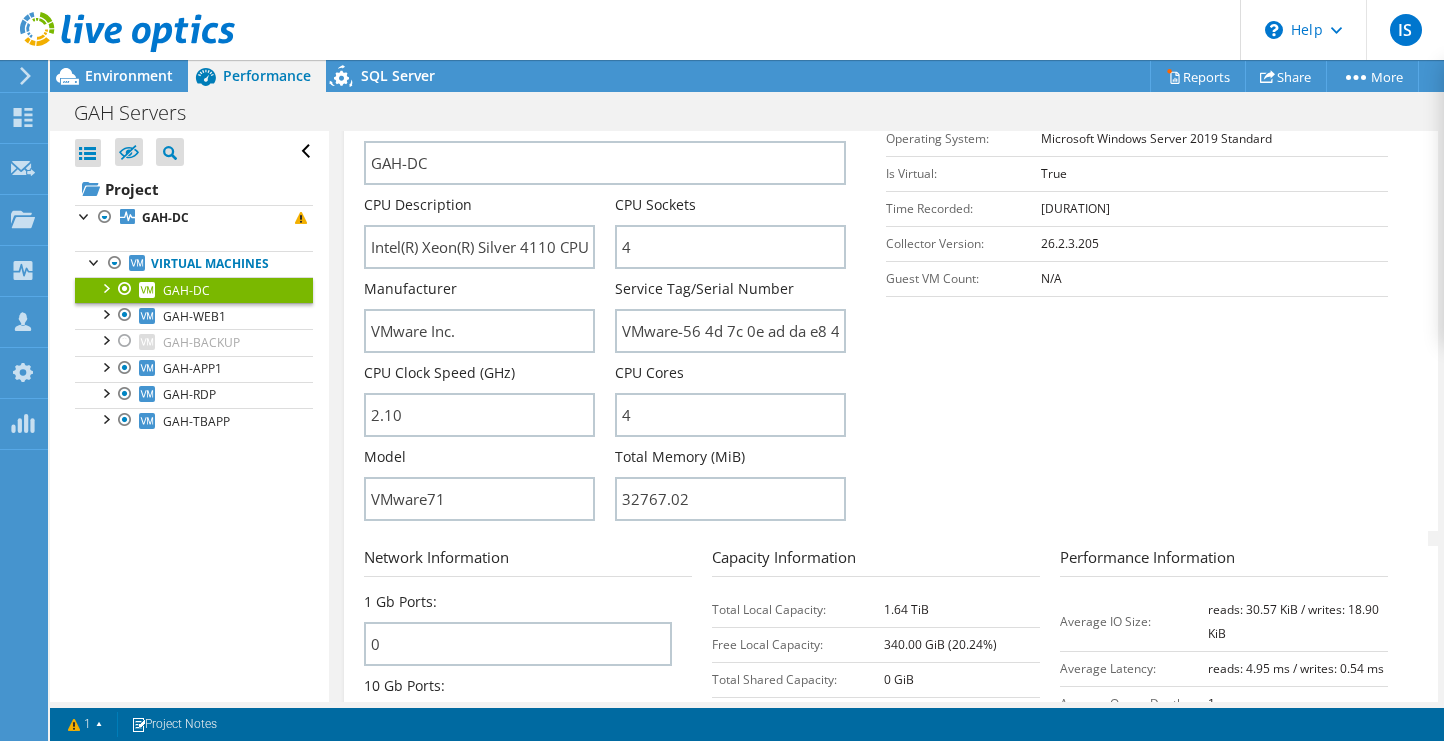 click on "Server Name
GAH-DC
CPU Description
Intel(R) Xeon(R) Silver 4110 CPU @ 2.10GHz
CPU Sockets
4
Manufacturer VMware Inc. 2.10 4" at bounding box center [625, 321] 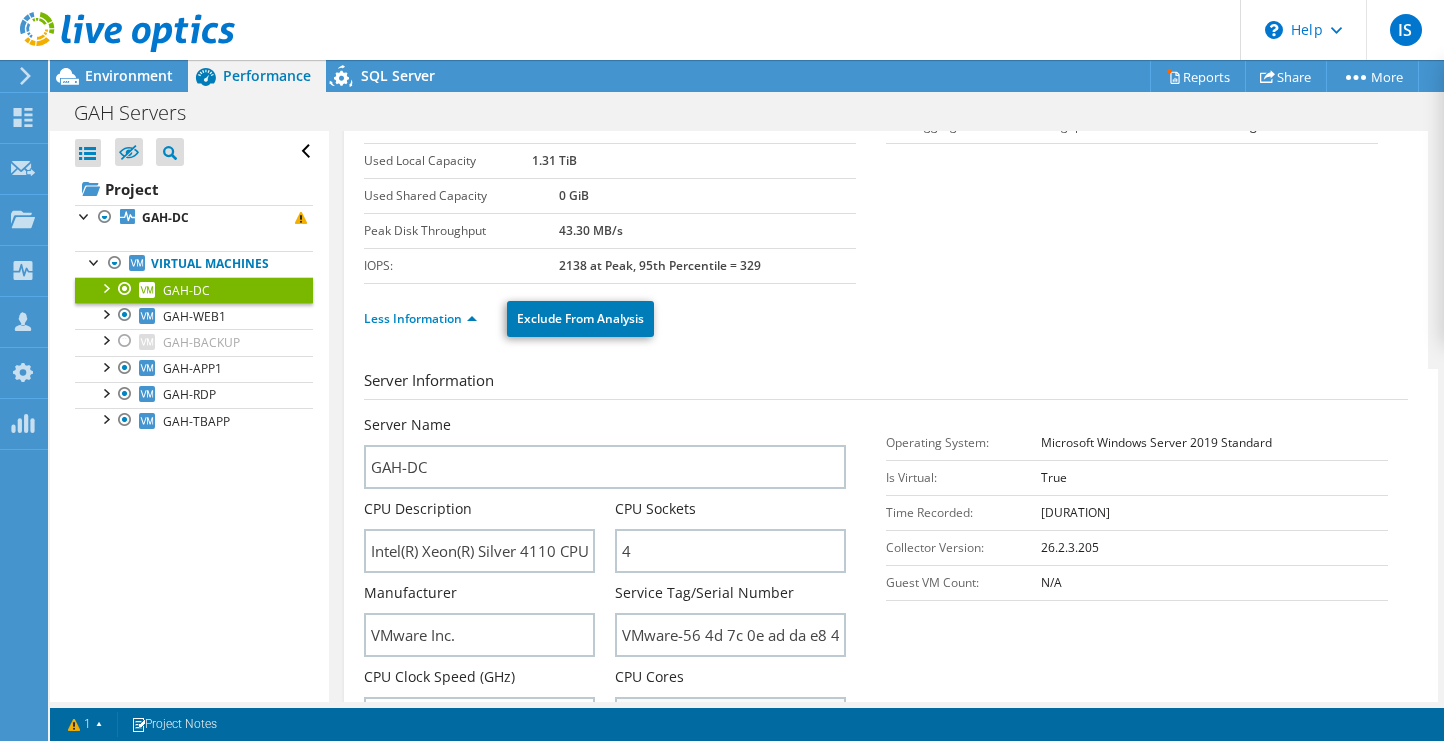 scroll, scrollTop: 0, scrollLeft: 0, axis: both 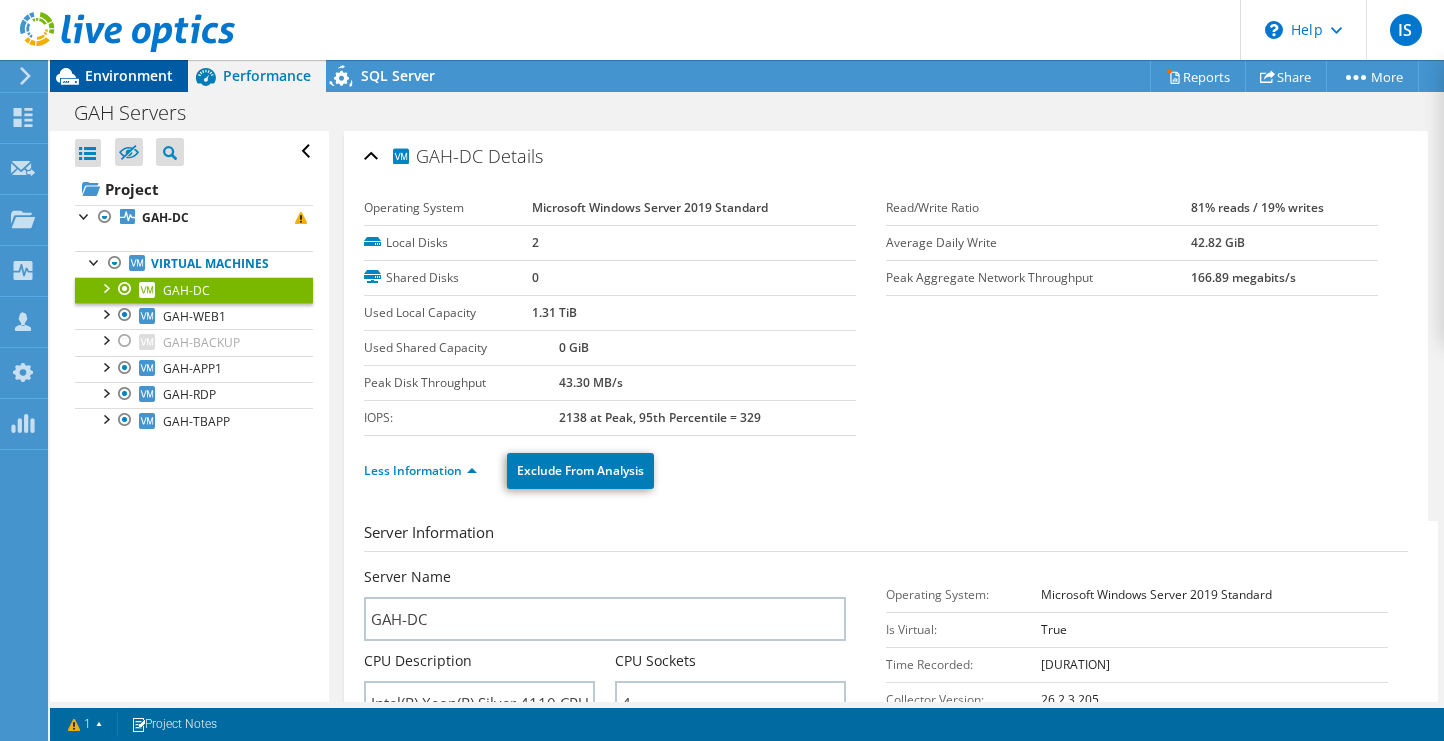 click on "Environment" at bounding box center [129, 75] 